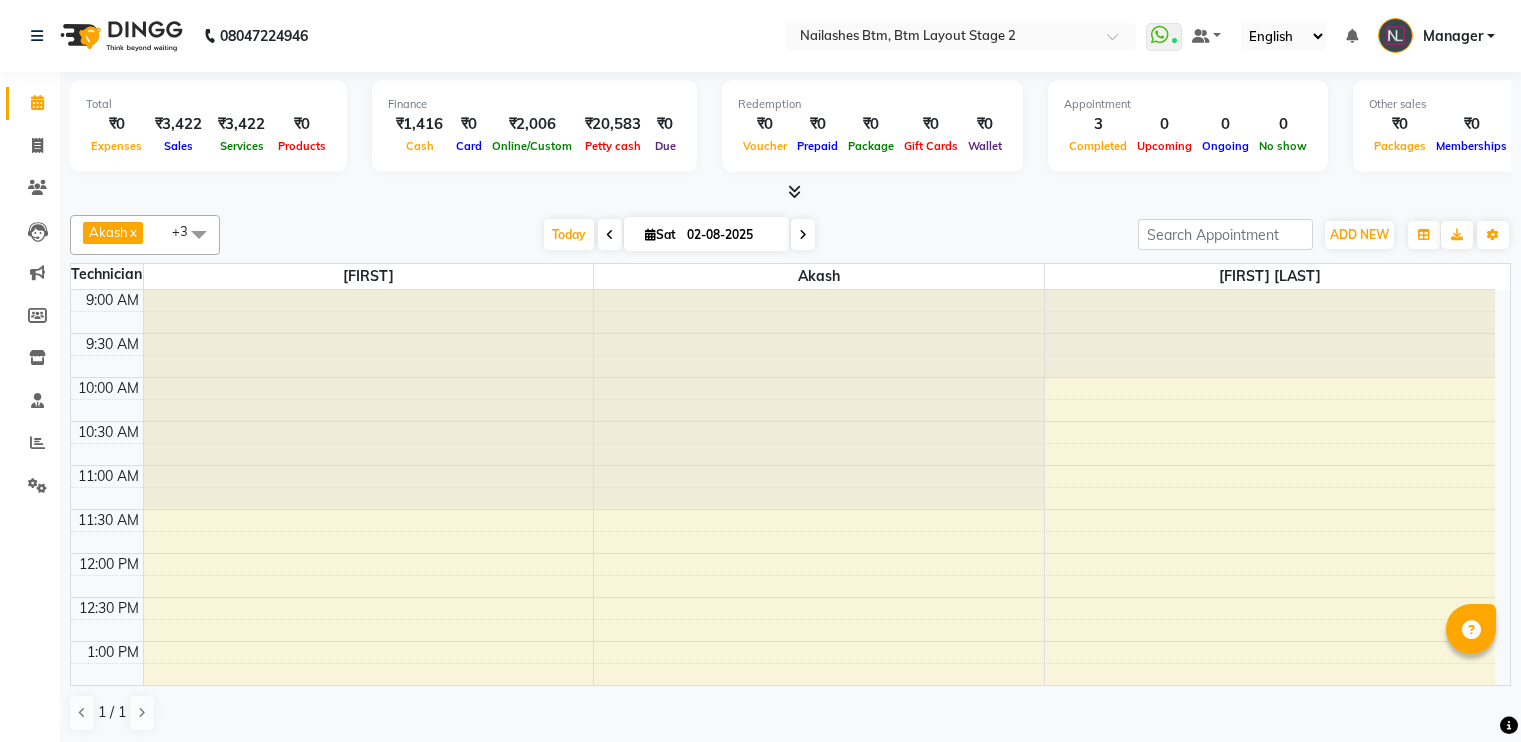 scroll, scrollTop: 0, scrollLeft: 0, axis: both 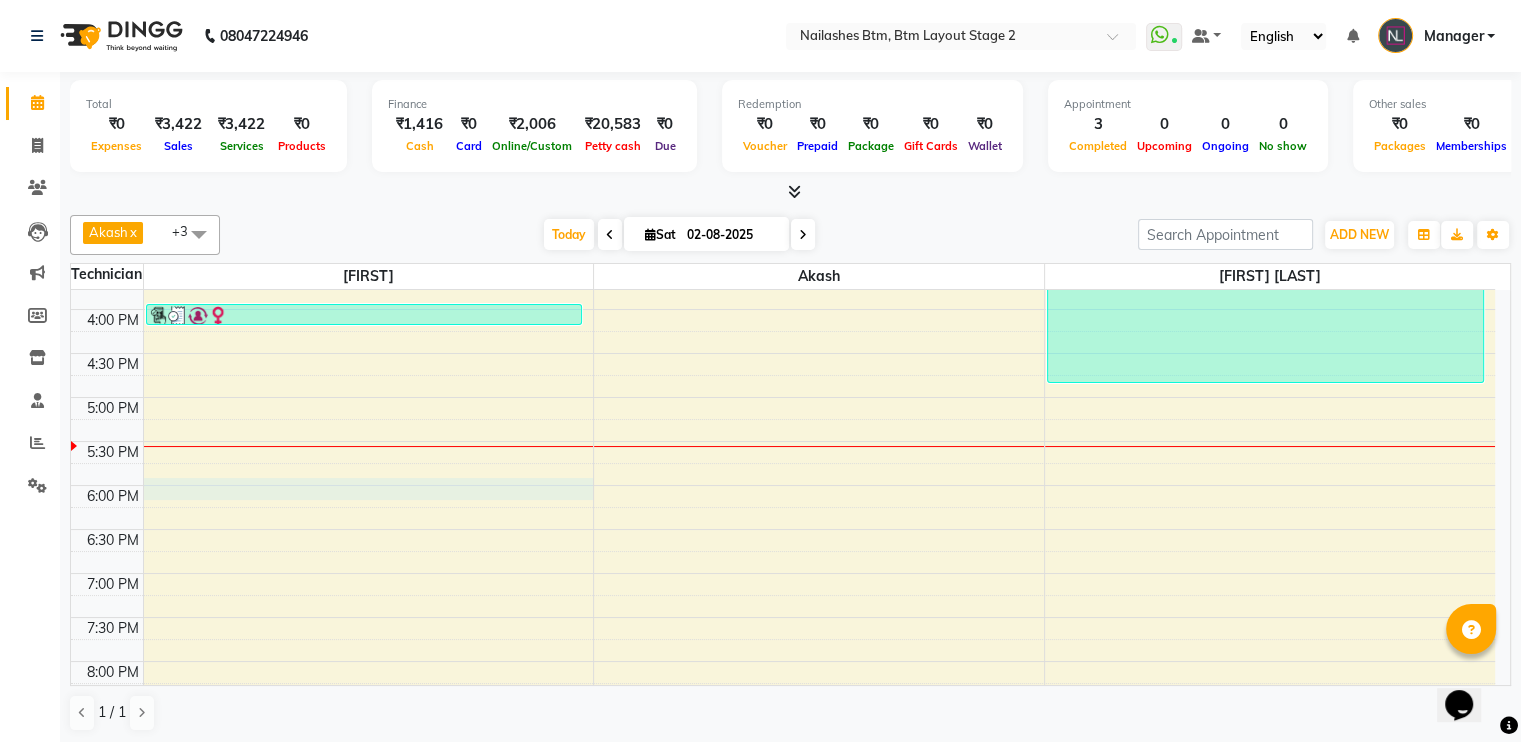 click on "[FIRST], TK01, [TIME]-[TIME], Permanent Nail Paint - Solid Color (Hand) (₹700)     [FIRST], TK02, [TIME]-[TIME], Nail Art - Glitter Per Finger (Hand) (₹100)     [FIRST], TK03, [TIME]-[TIME], Permanent Nail Paint - Solid Color (Hand) (₹700),[SERVICE] (₹300),Nail Art - Glitter Per Finger (Hand) (₹100)" at bounding box center [783, 265] 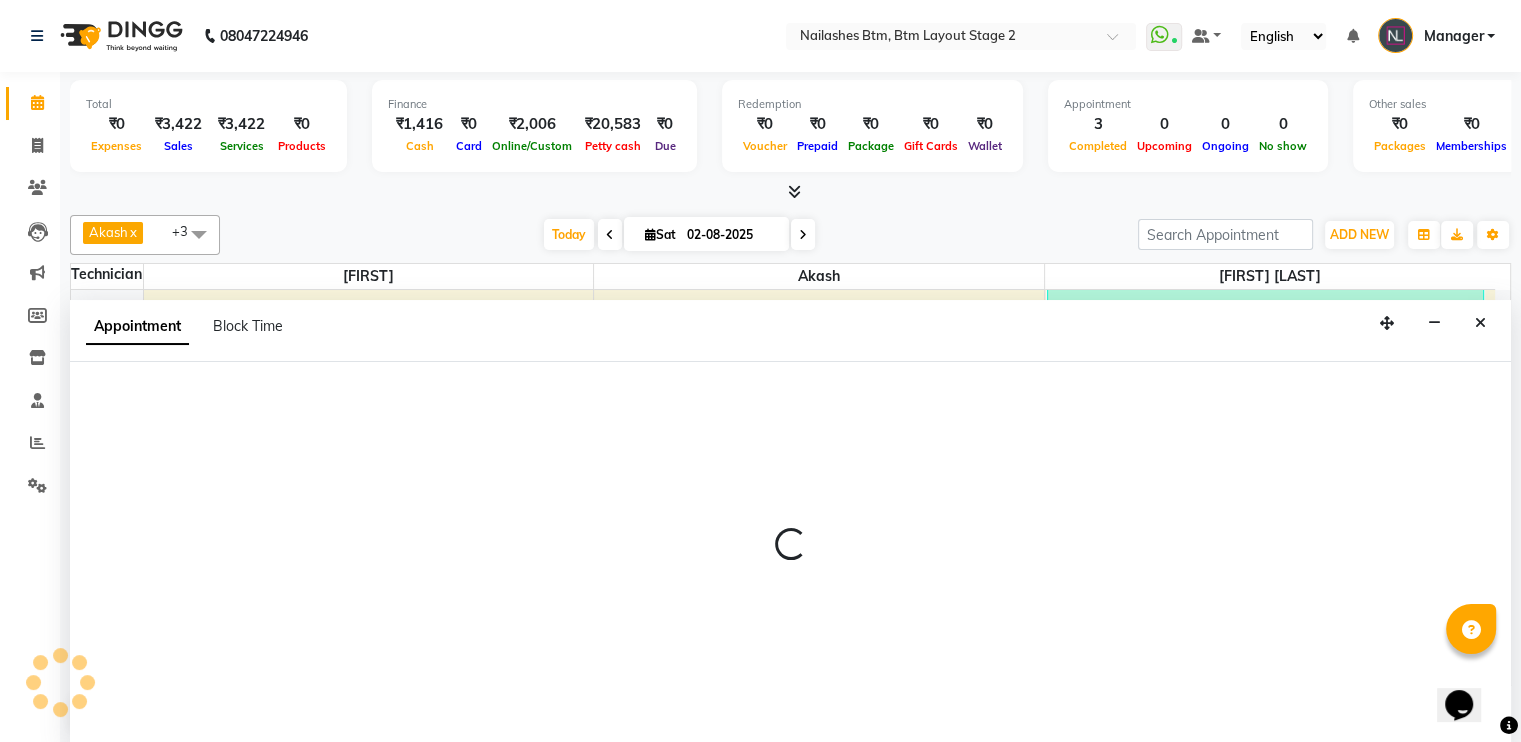 scroll, scrollTop: 0, scrollLeft: 0, axis: both 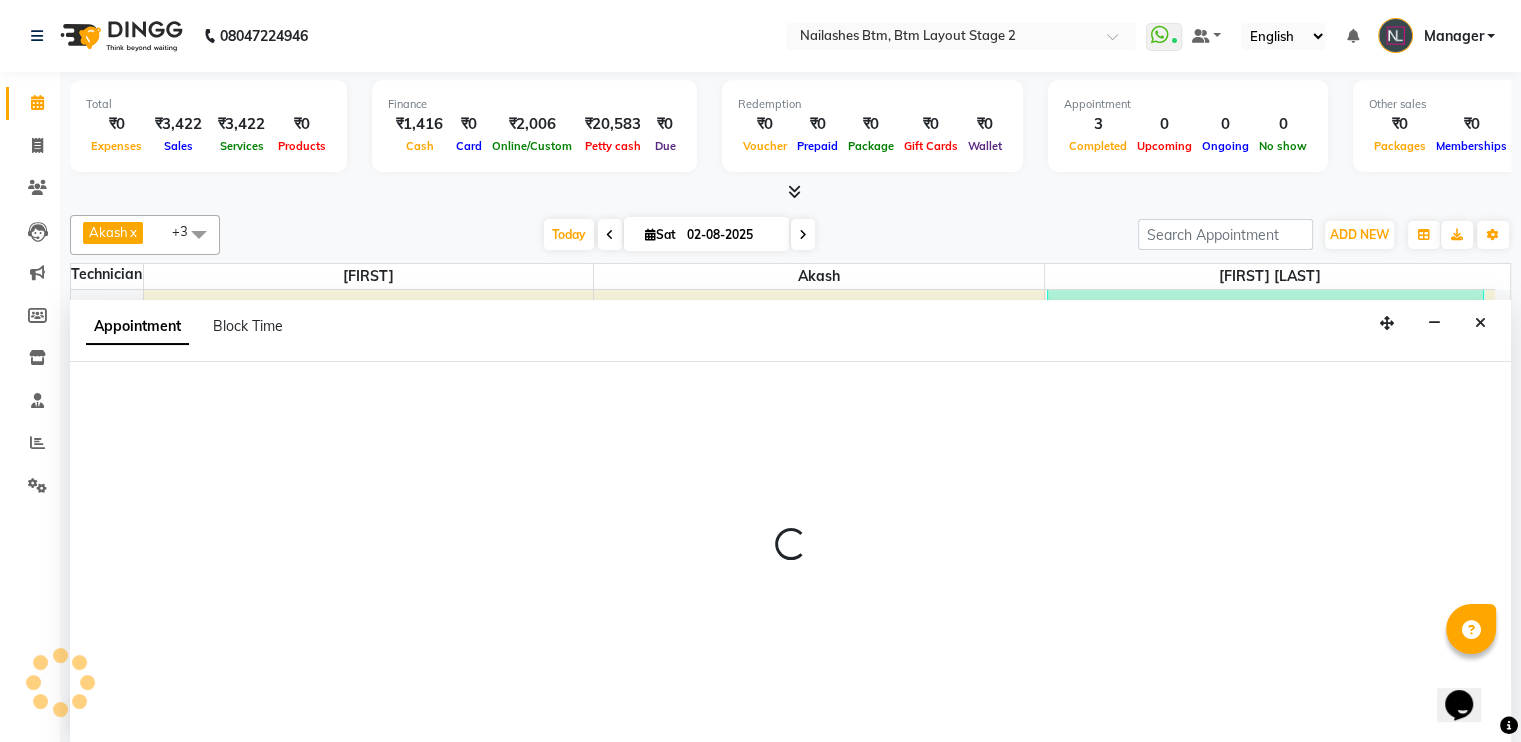 select on "56707" 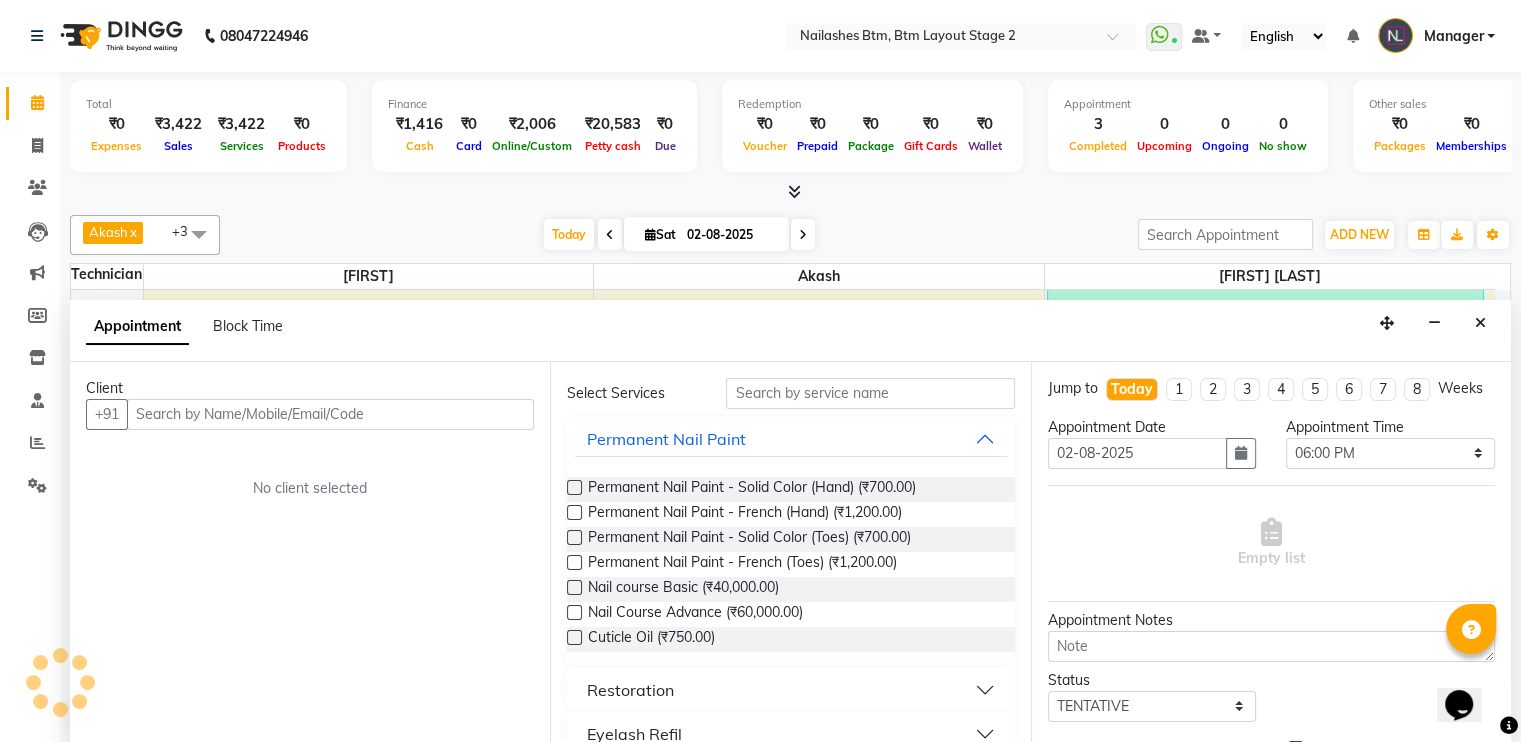 scroll, scrollTop: 0, scrollLeft: 0, axis: both 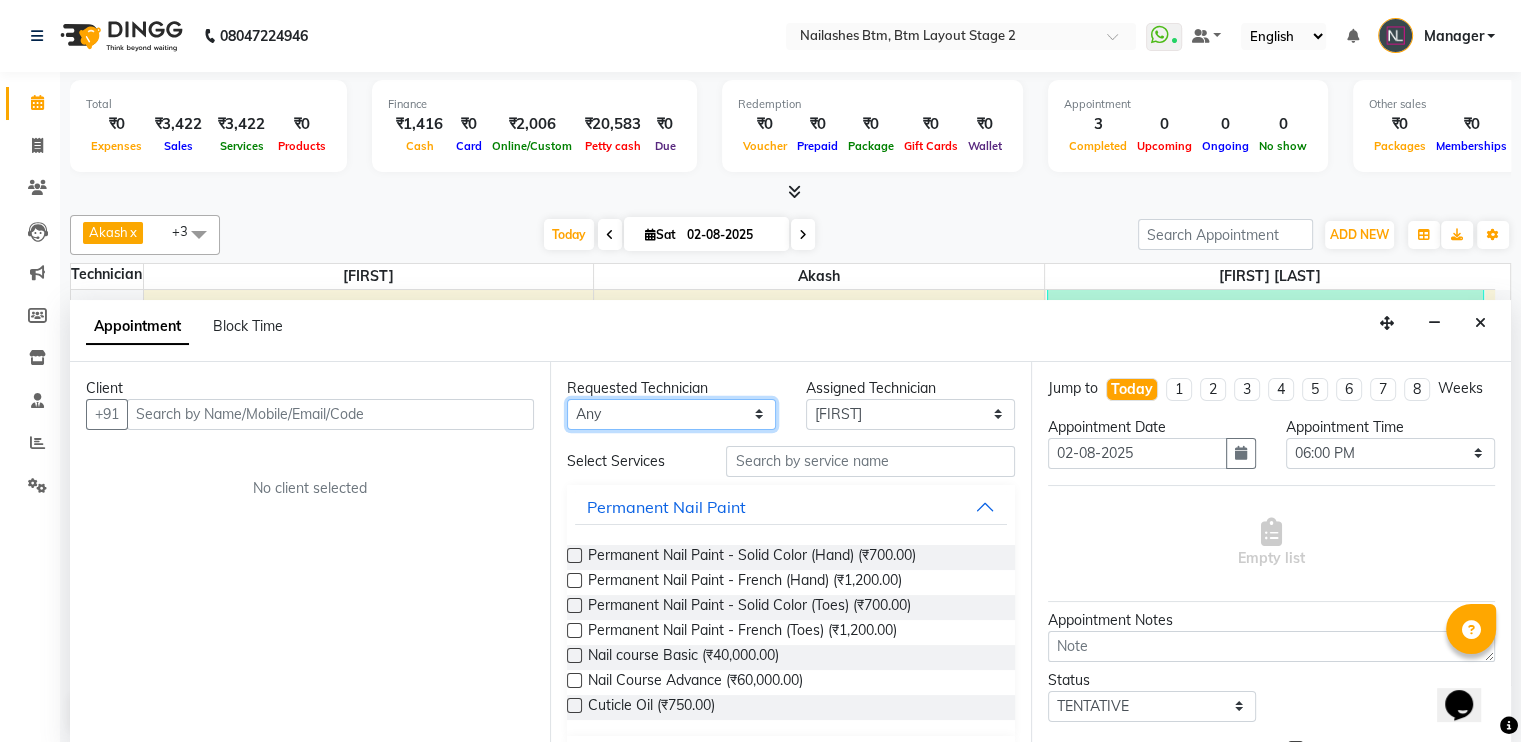 click on "Any [FIRST] [FIRST] [LAST] [FIRST]" at bounding box center (671, 414) 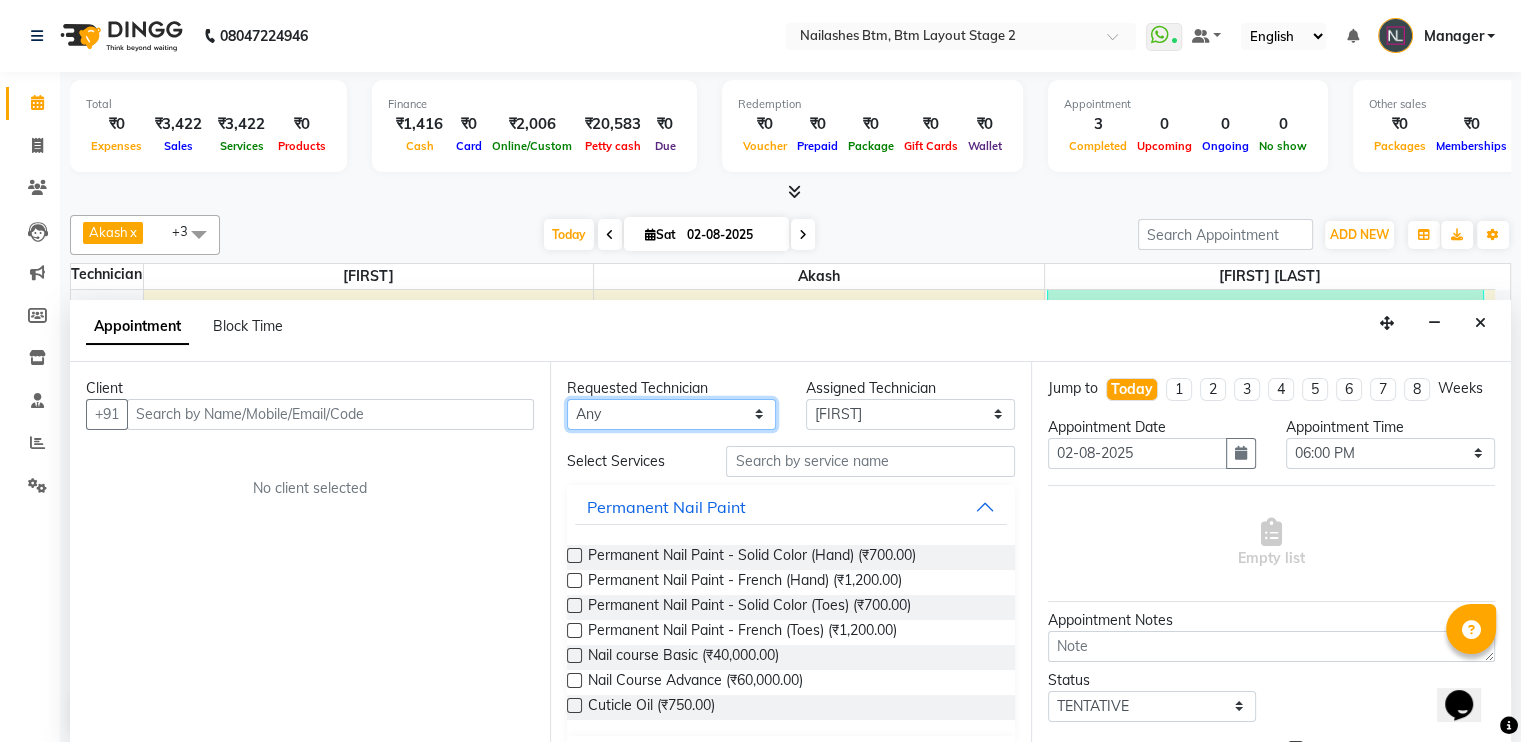 select on "56707" 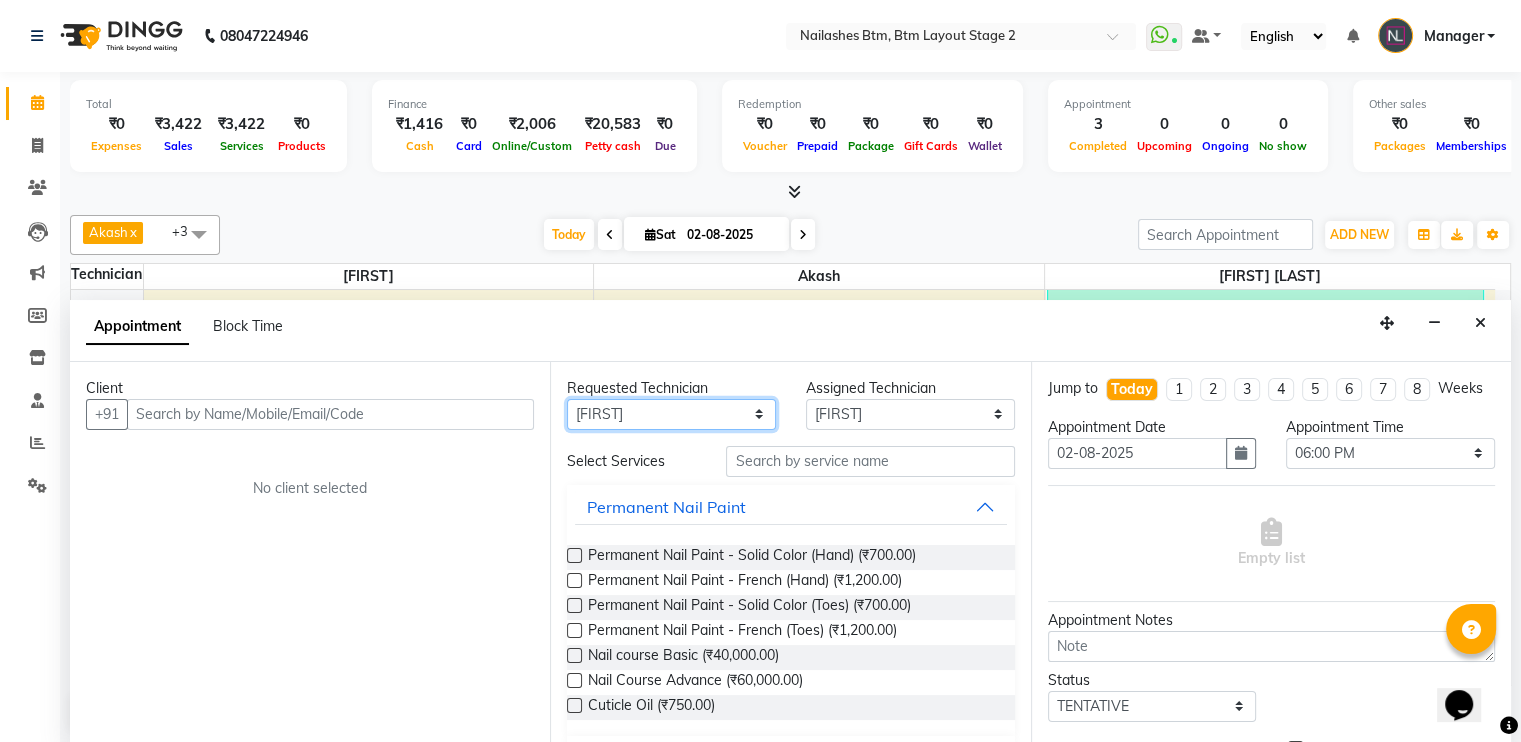 click on "Any [FIRST] [FIRST] [LAST] [FIRST]" at bounding box center (671, 414) 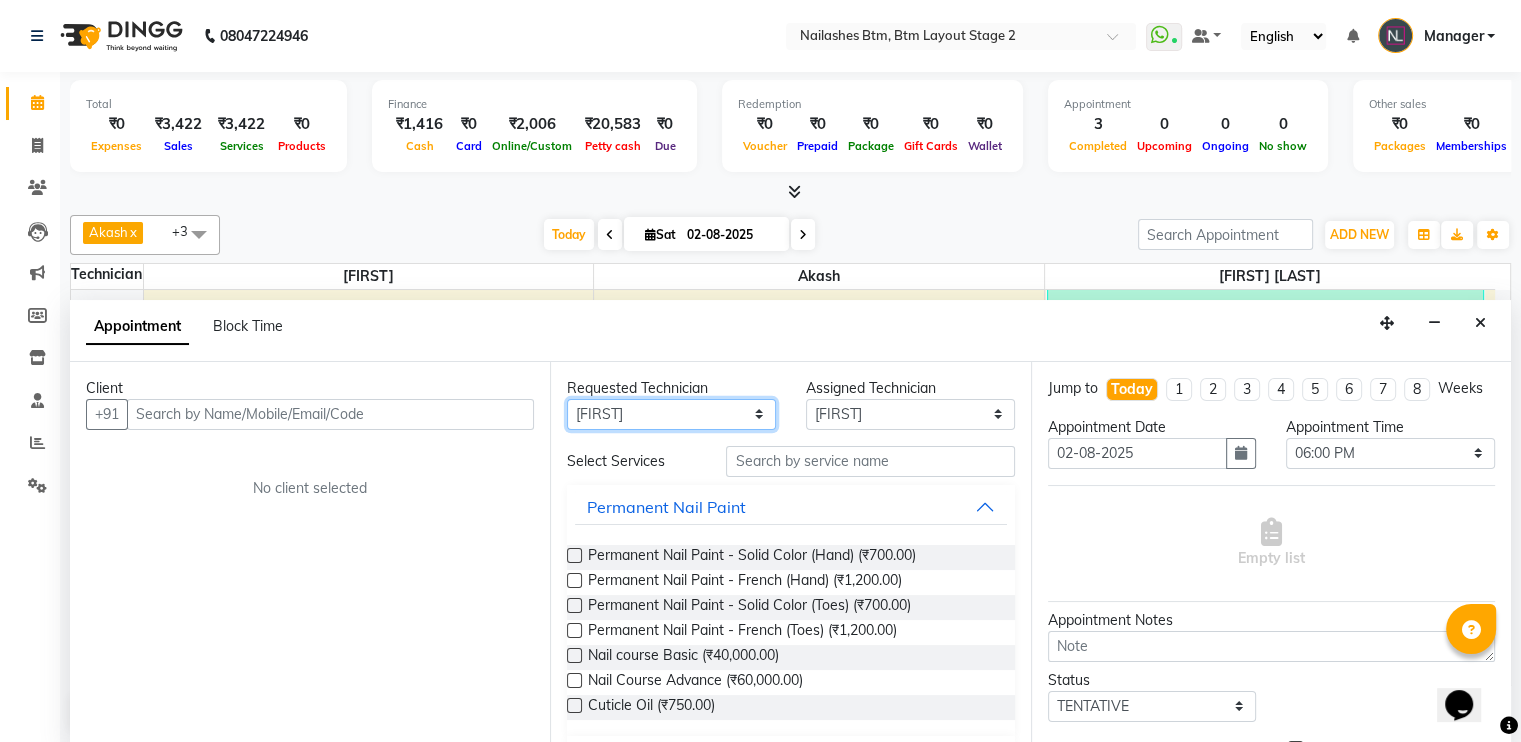 scroll, scrollTop: 67, scrollLeft: 0, axis: vertical 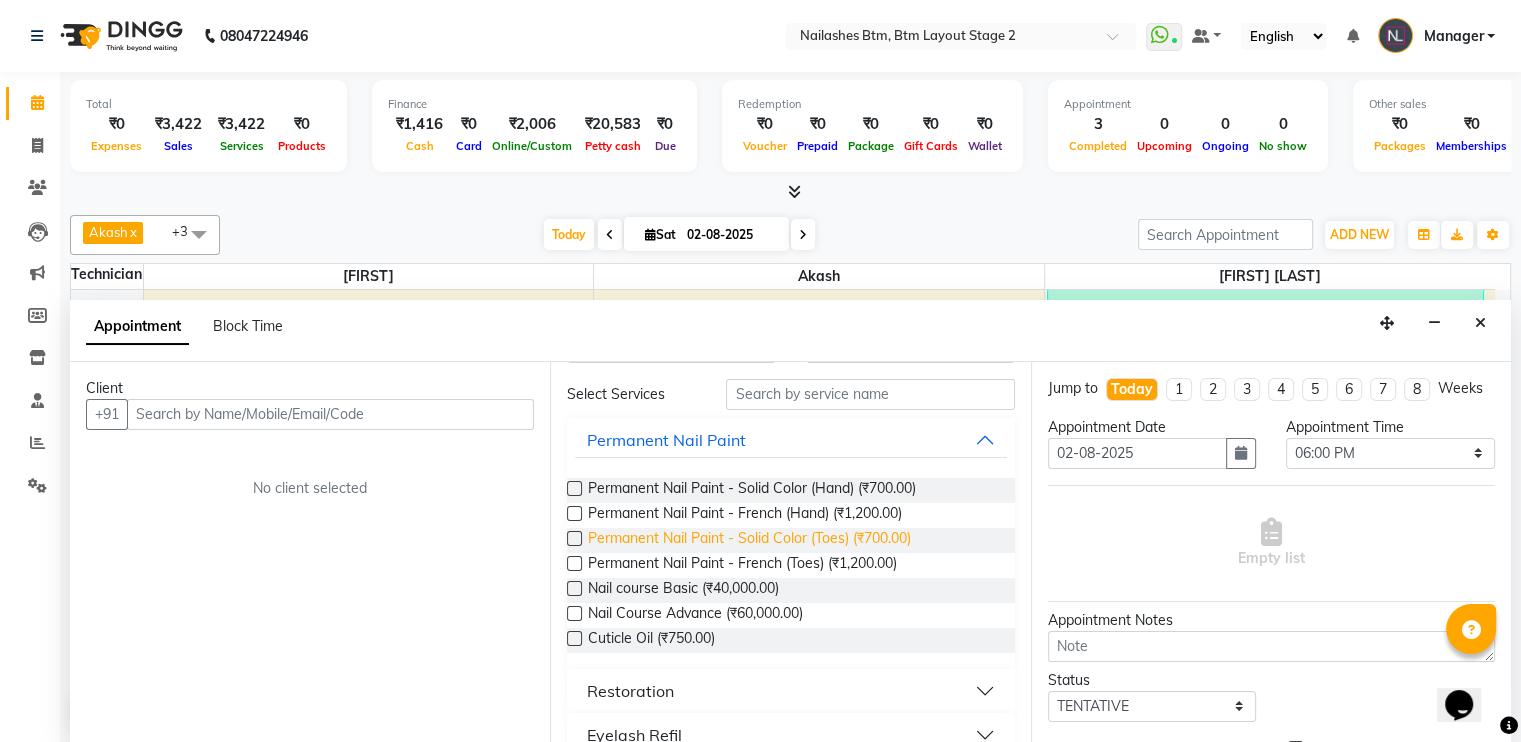 click on "Permanent Nail Paint - Solid Color (Toes) (₹700.00)" at bounding box center [749, 540] 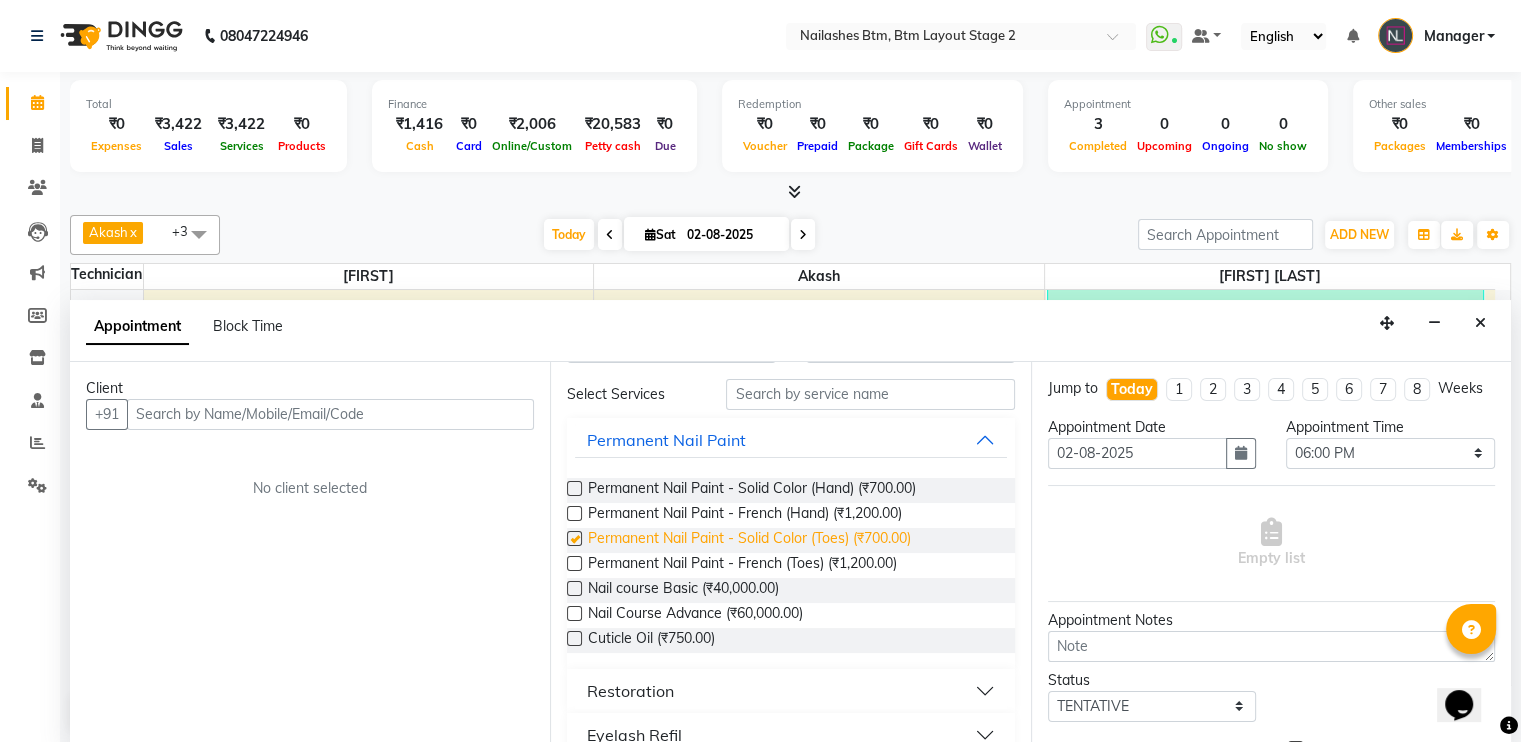 checkbox on "false" 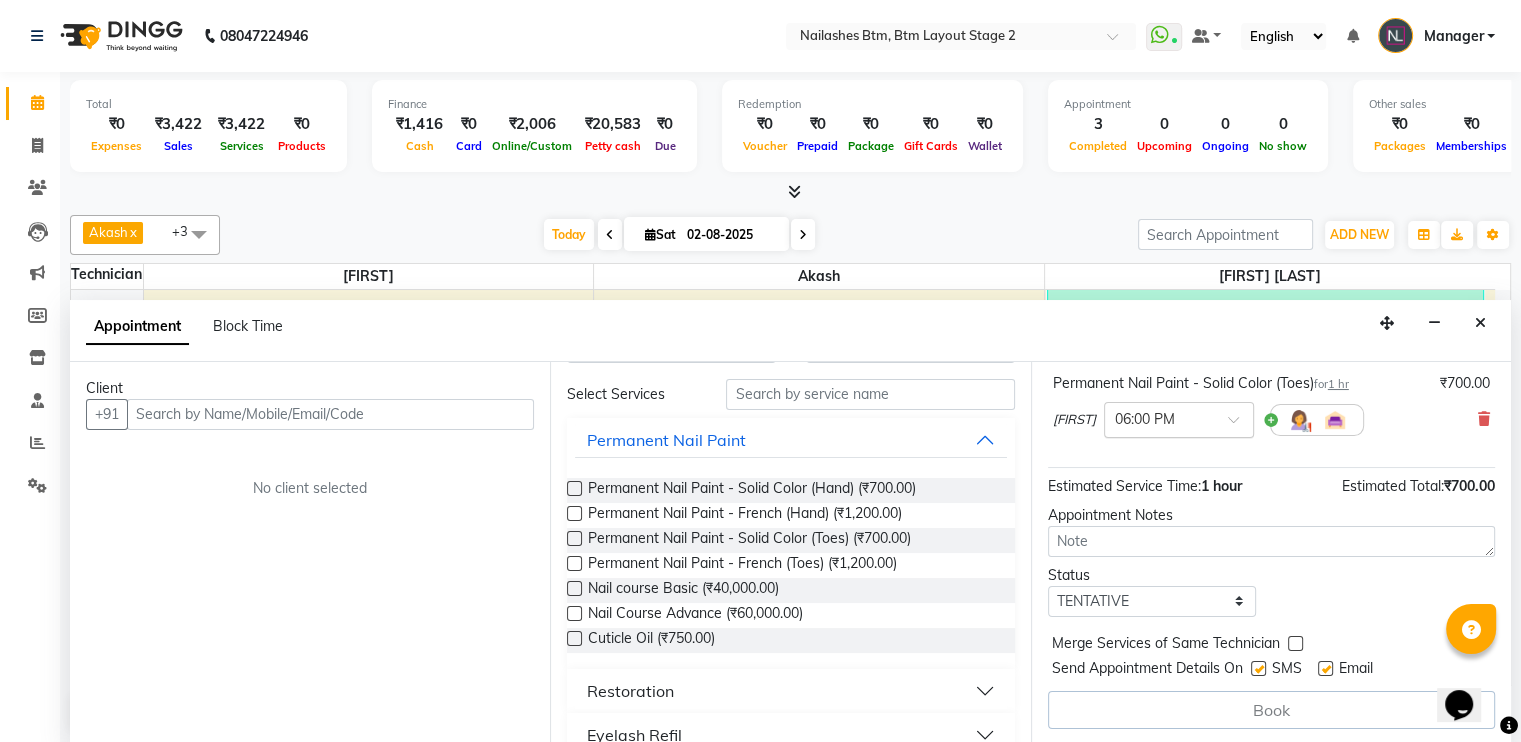 scroll, scrollTop: 136, scrollLeft: 0, axis: vertical 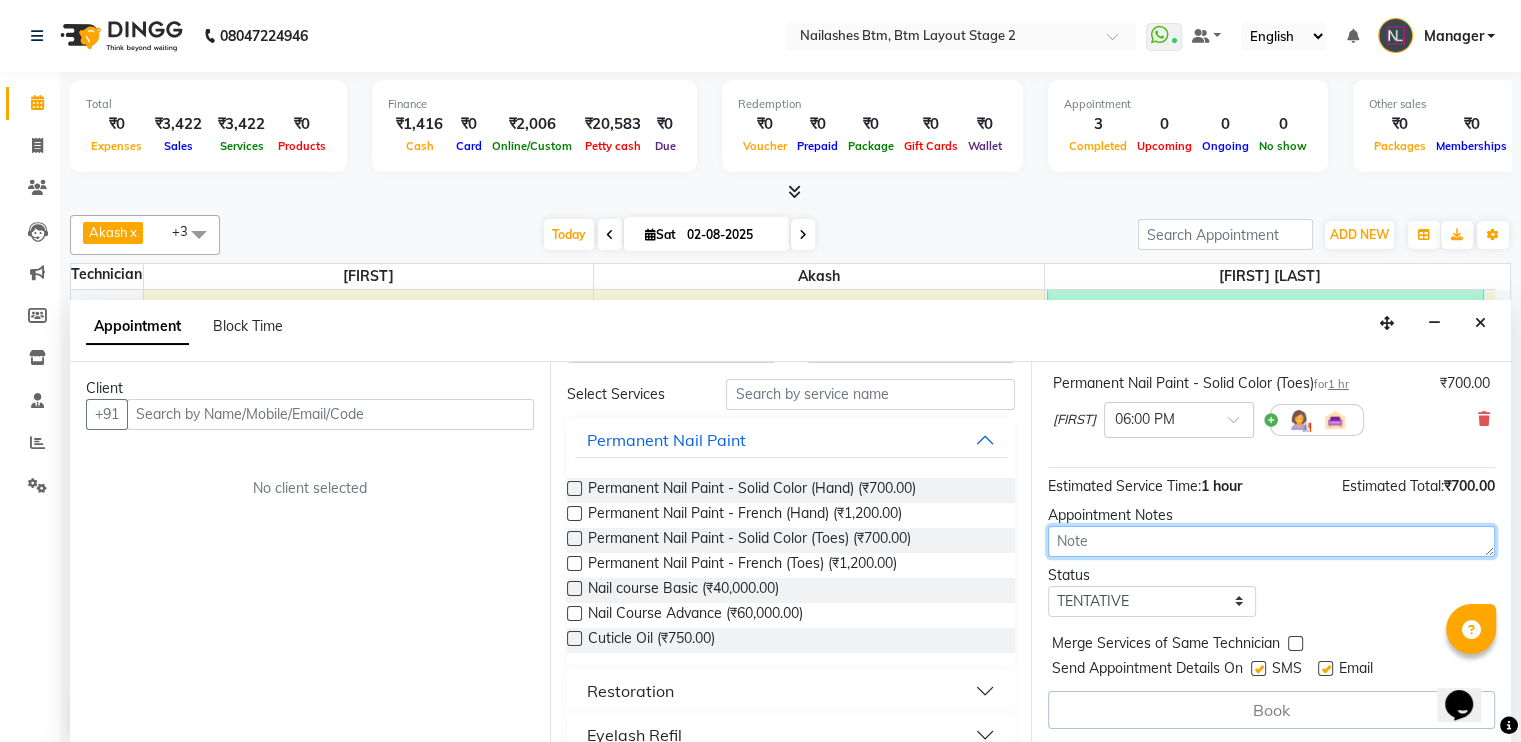 click at bounding box center [1271, 541] 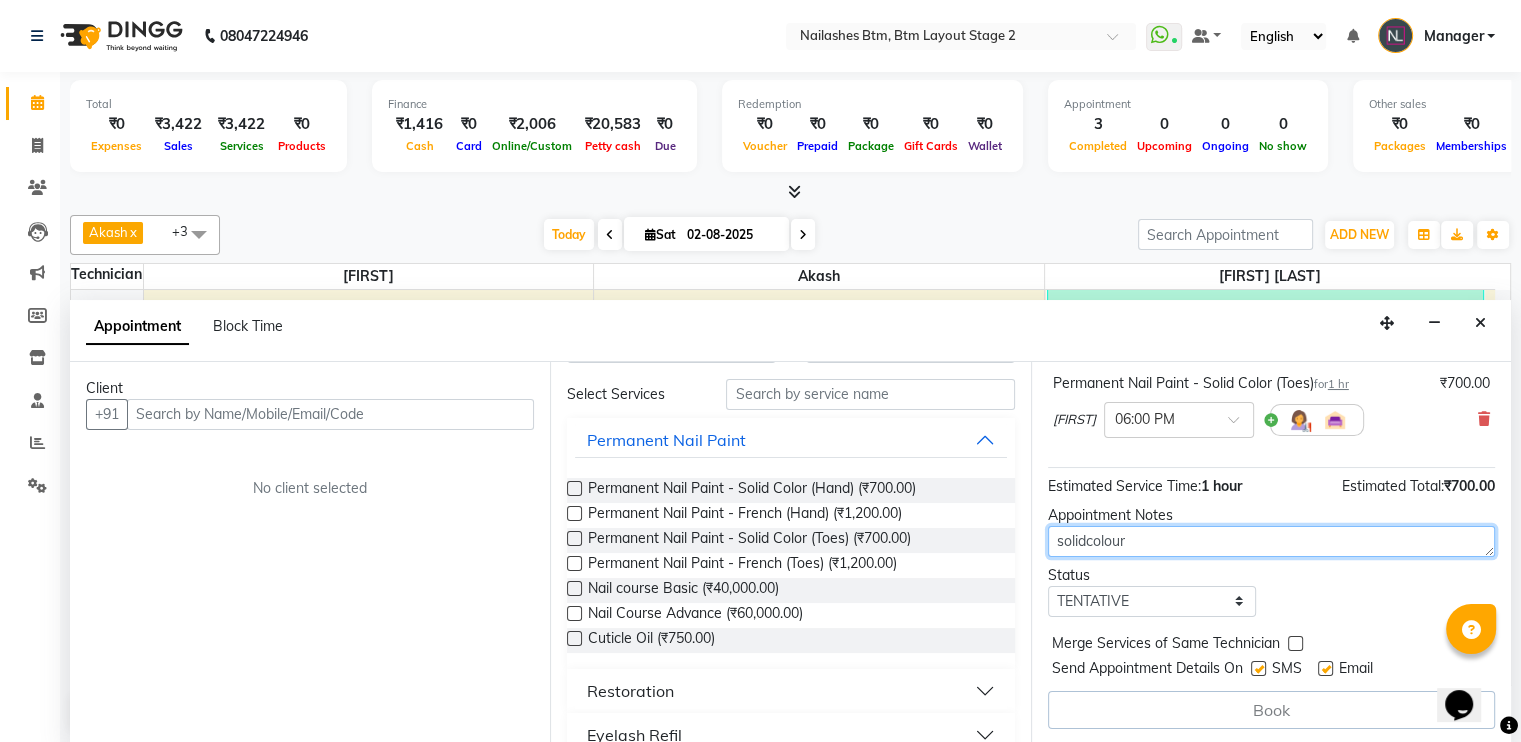 click on "solidcolour" at bounding box center [1271, 541] 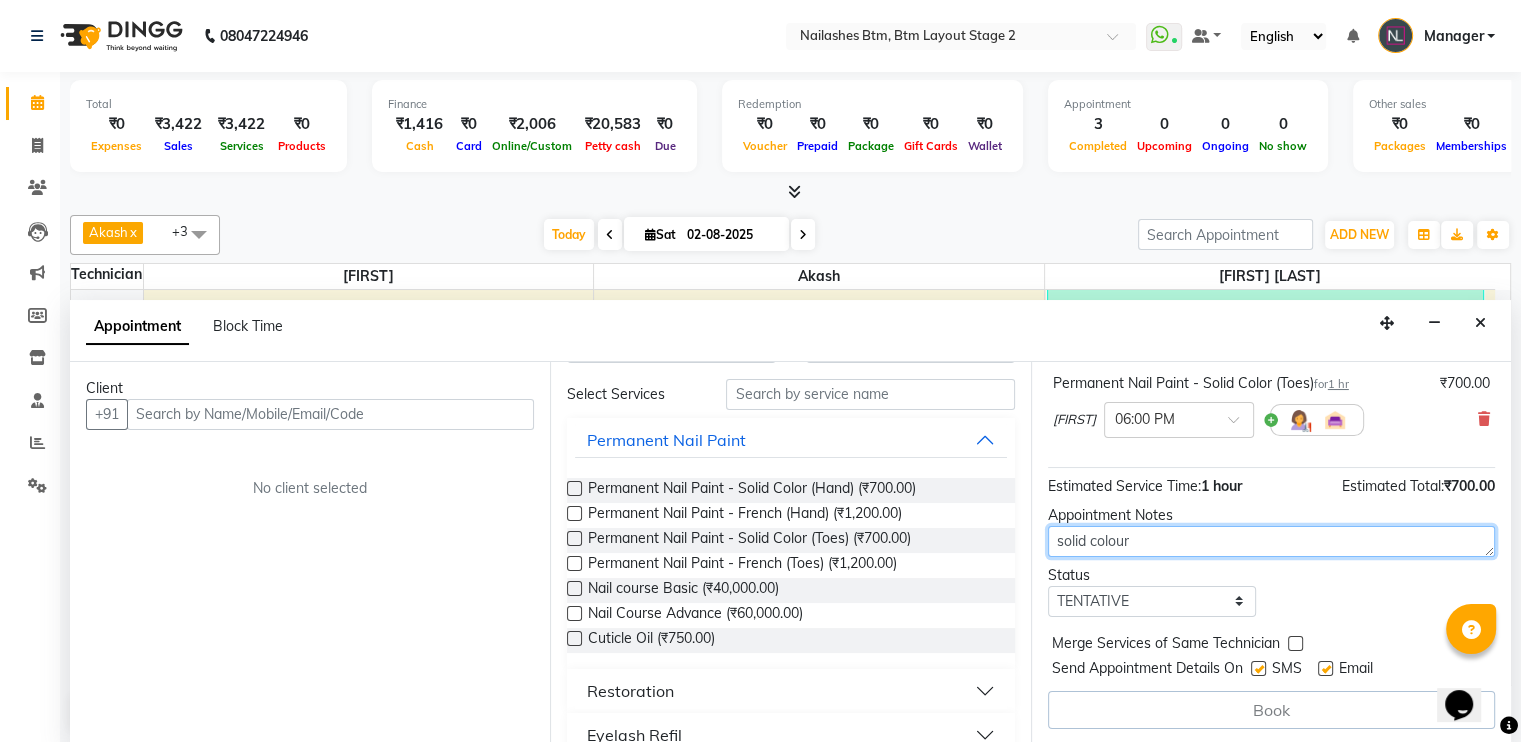 type on "solid colour" 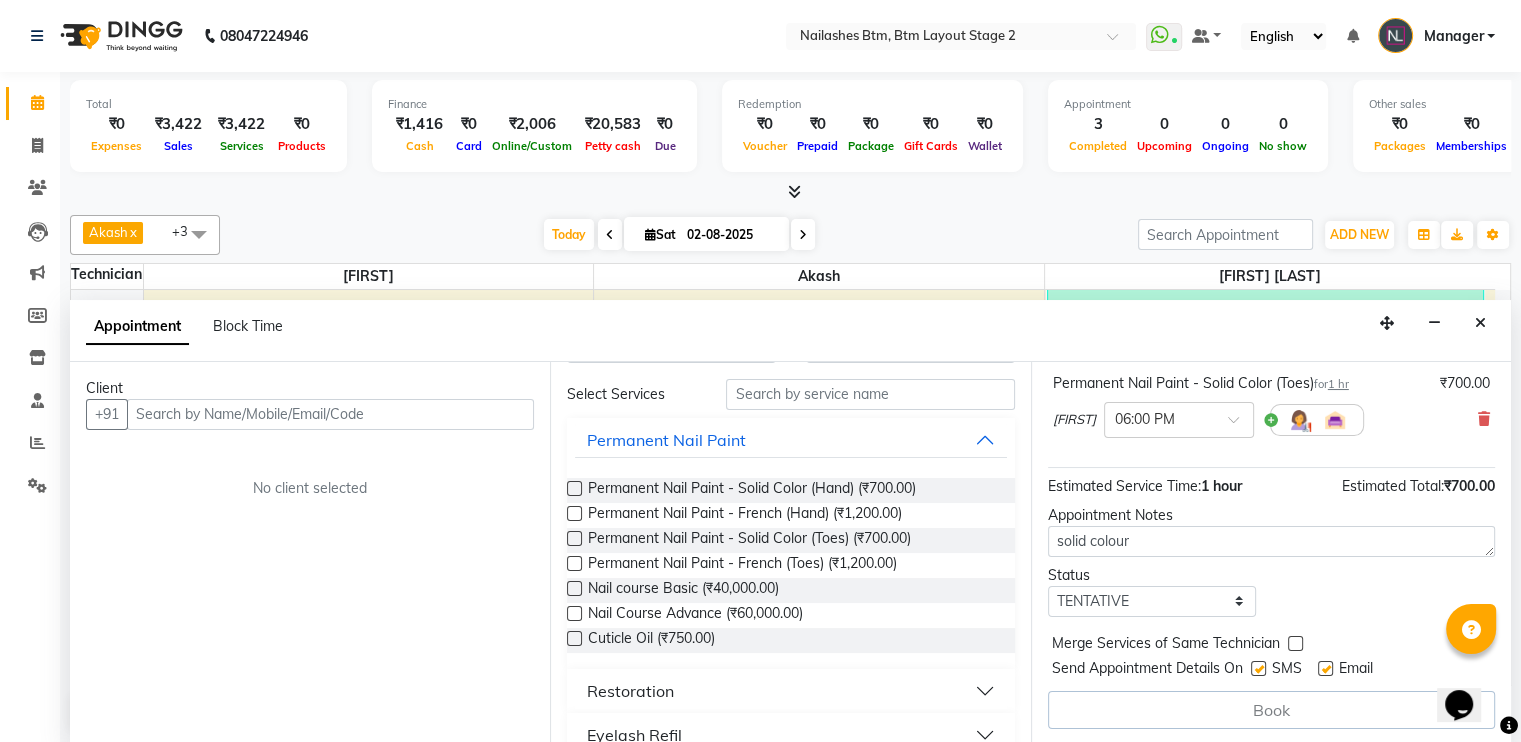 click on "Jump to Today 1 2 3 4 5 6 7 8 Weeks Appointment Date [DATE] Appointment Time Select 10:00 AM 10:15 AM 10:30 AM 10:45 AM 11:00 AM 11:15 AM 11:30 AM 11:45 AM 12:00 PM 12:15 PM 12:30 PM 12:45 PM 01:00 PM 01:15 PM 01:30 PM 01:45 PM 02:00 PM 02:15 PM 02:30 PM 02:45 PM 03:00 PM 03:15 PM 03:30 PM 03:45 PM 04:00 PM 04:15 PM 04:30 PM 04:45 PM 05:00 PM 05:15 PM 05:30 PM 05:45 PM 06:00 PM 06:15 PM 06:30 PM 06:45 PM 07:00 PM 07:15 PM 07:30 PM 07:45 PM 08:00 PM 08:15 PM 08:30 PM 08:45 PM 09:00 PM Permanent Nail Paint - Solid Color (Toes)   for  1 hr ₹700.00 [FIRST] × 06:00 PM Estimated Service Time:  1 hour Estimated Total:  ₹700.00 Appointment Notes solid colour Status Select TENTATIVE CONFIRM CHECK-IN UPCOMING Merge Services of Same Technician Send Appointment Details On SMS Email  Book" at bounding box center [1271, 553] 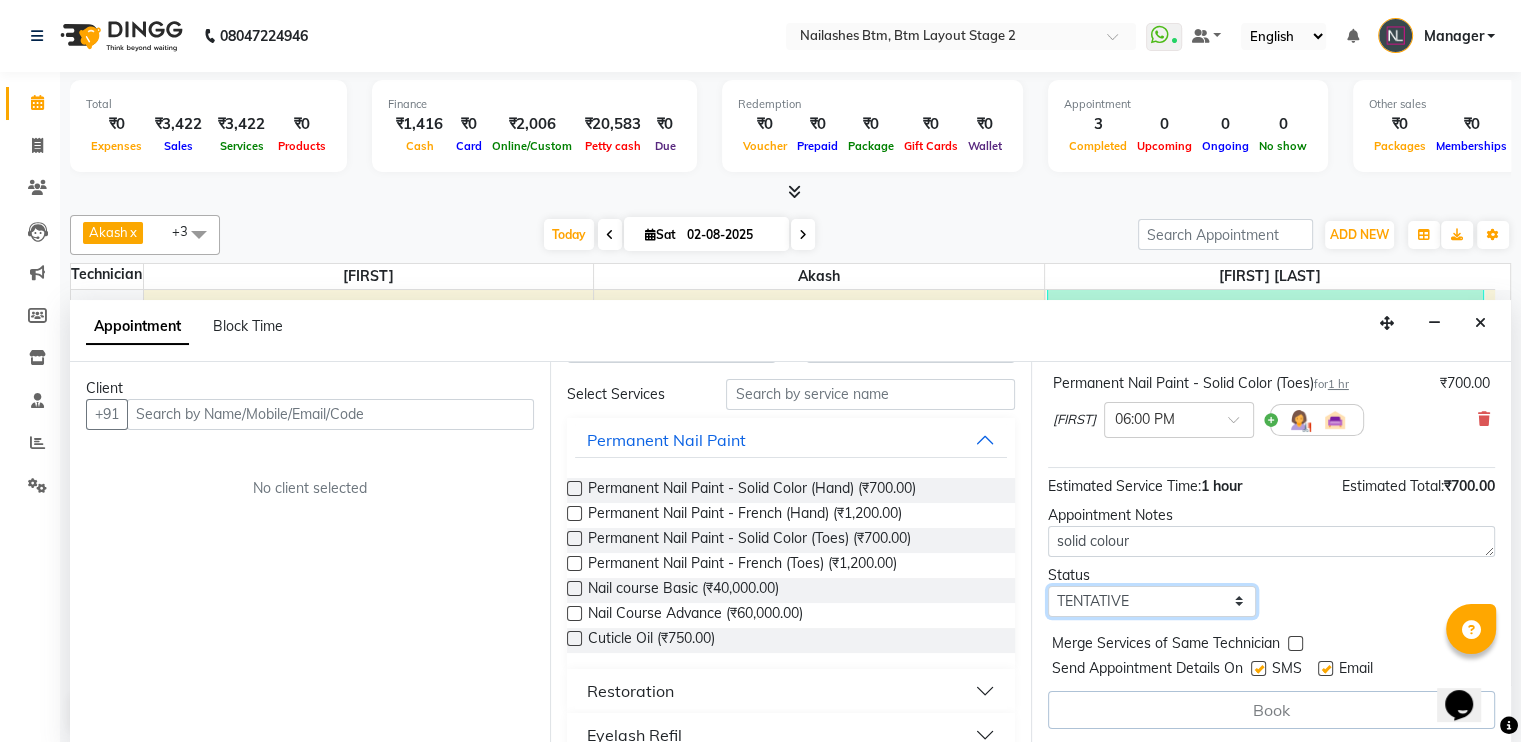 click on "Select TENTATIVE CONFIRM CHECK-IN UPCOMING" at bounding box center (1152, 601) 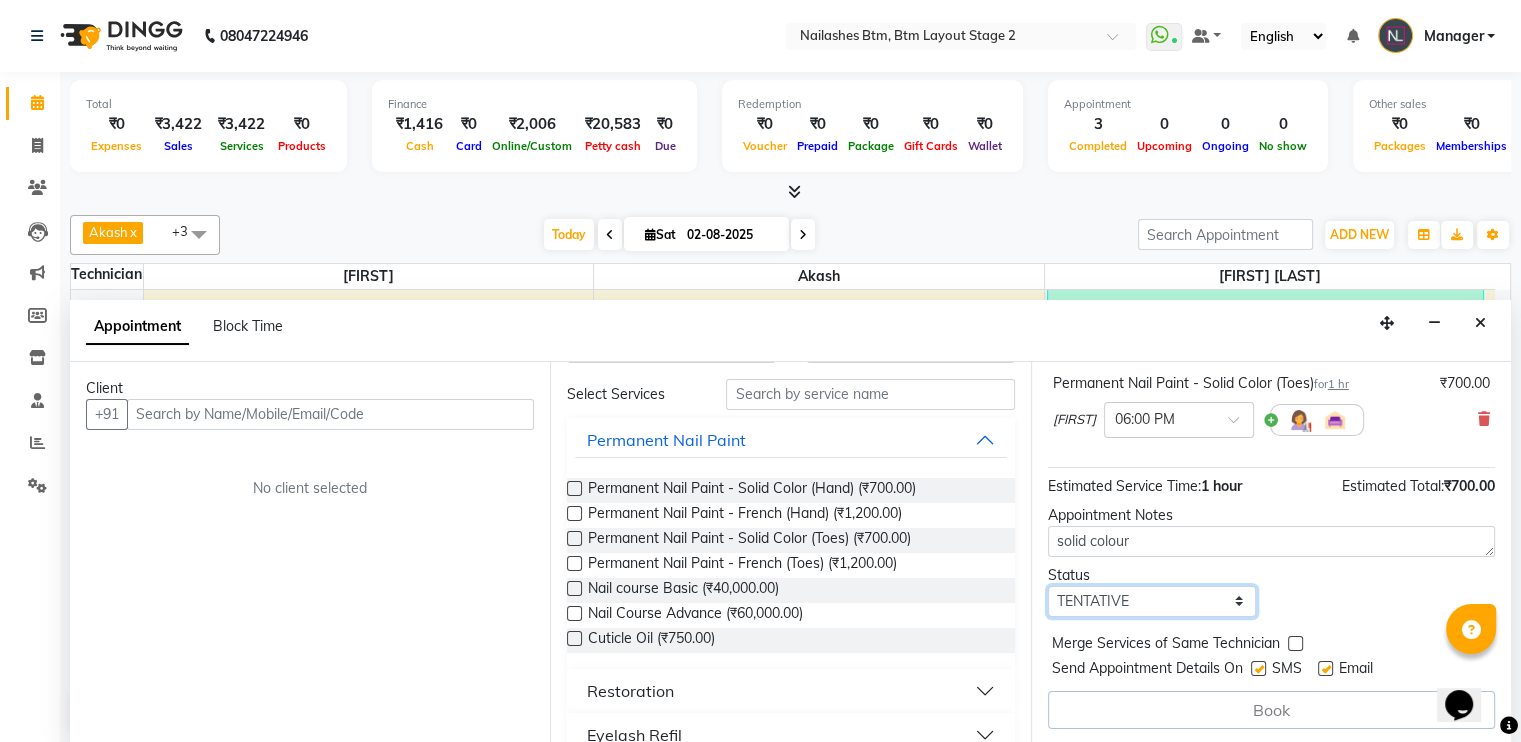 select on "upcoming" 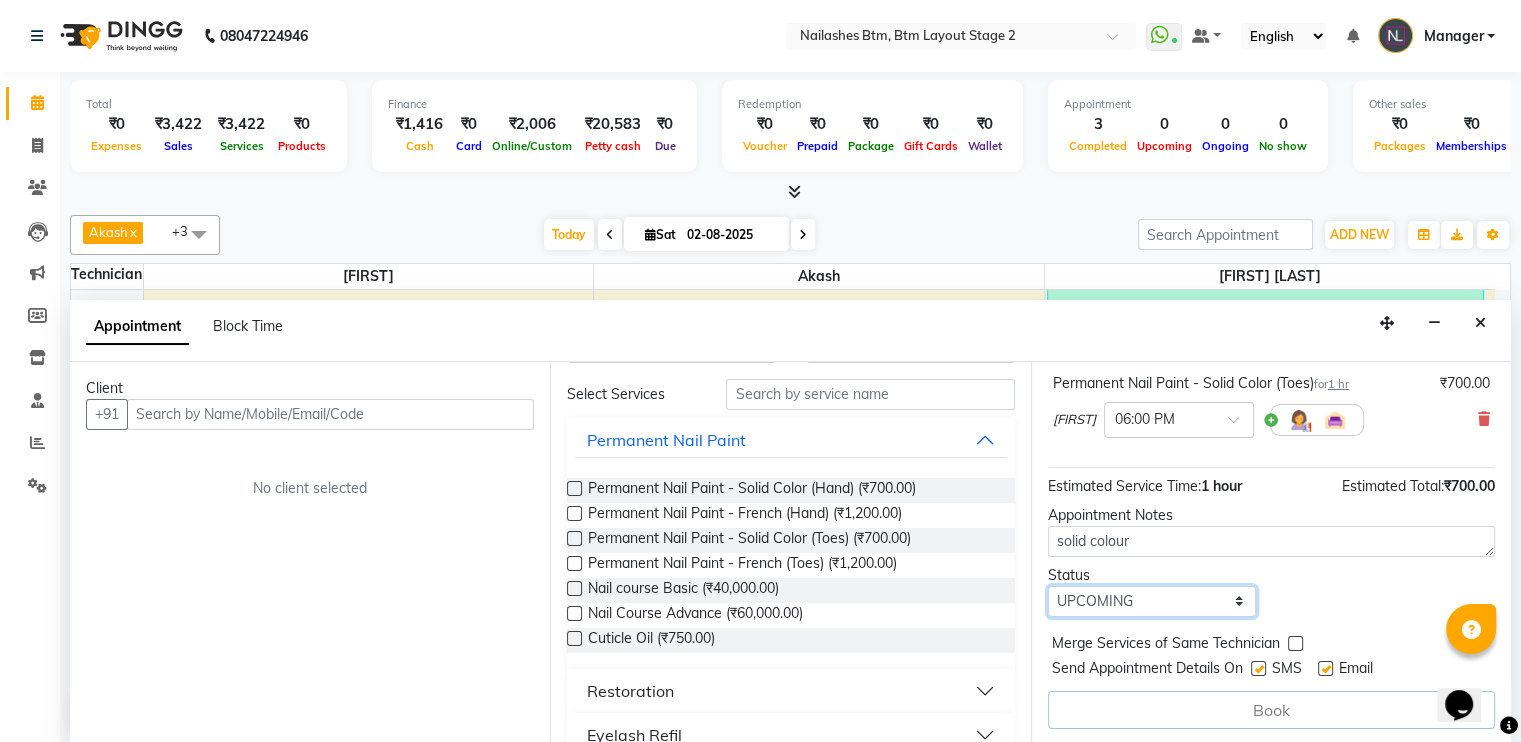 click on "Select TENTATIVE CONFIRM CHECK-IN UPCOMING" at bounding box center [1152, 601] 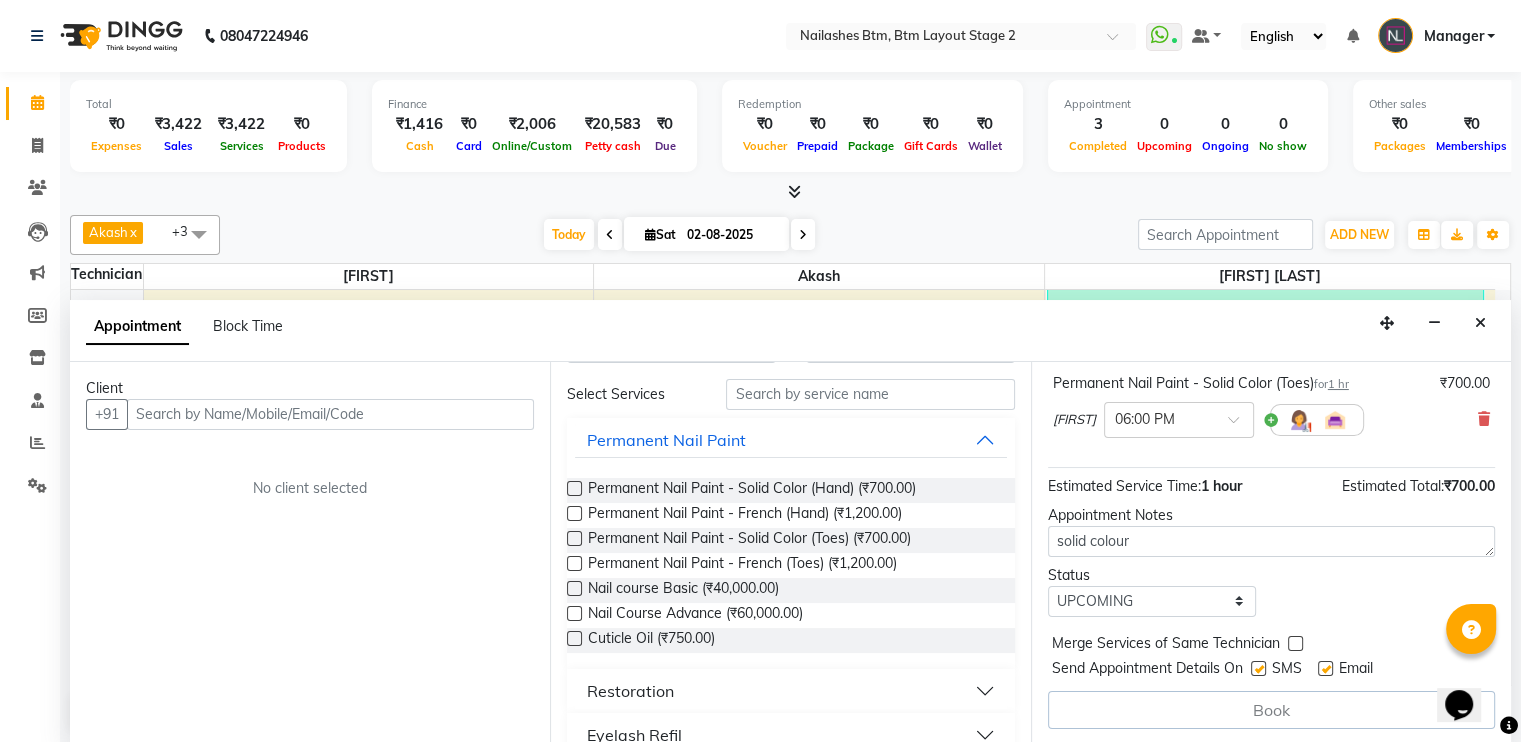 click at bounding box center [1295, 643] 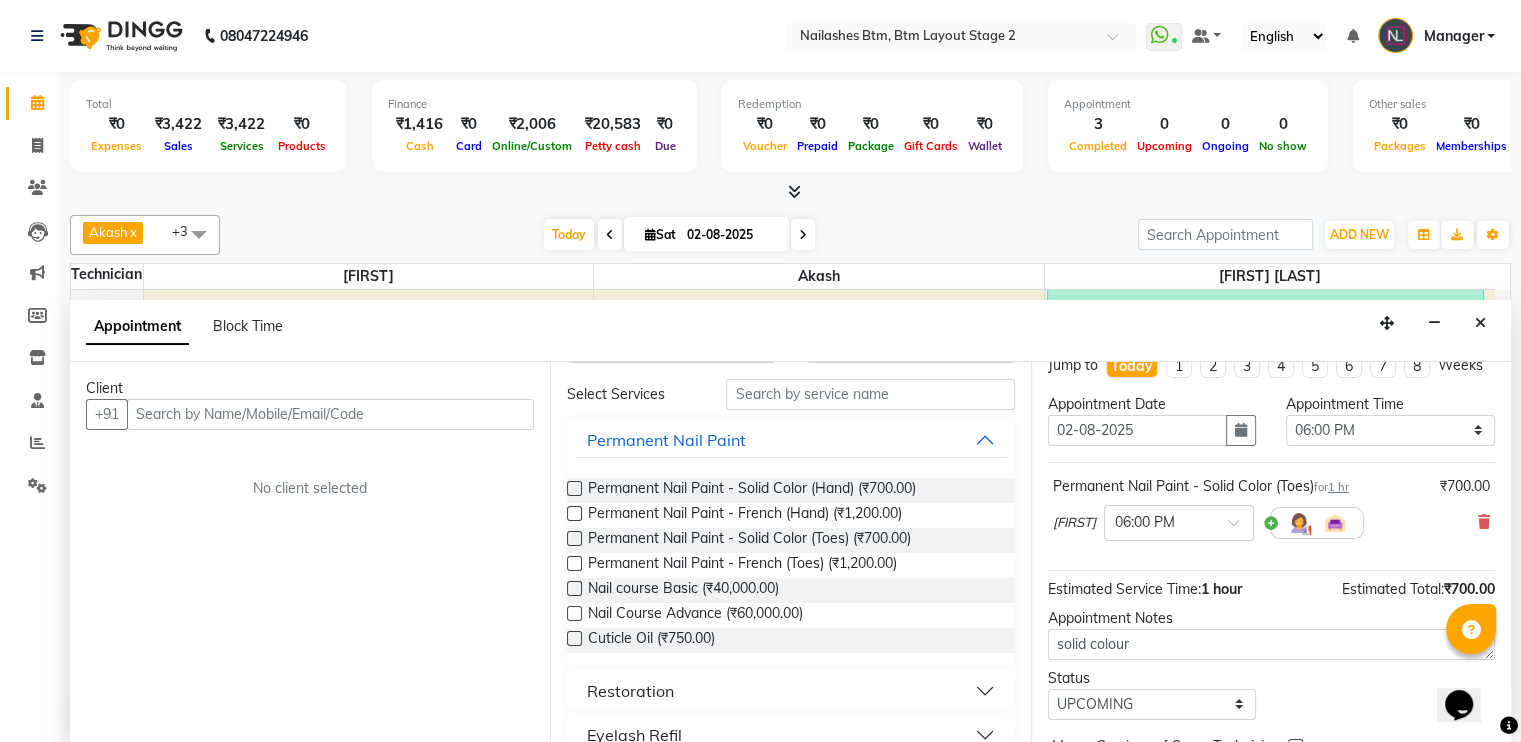 scroll, scrollTop: 0, scrollLeft: 0, axis: both 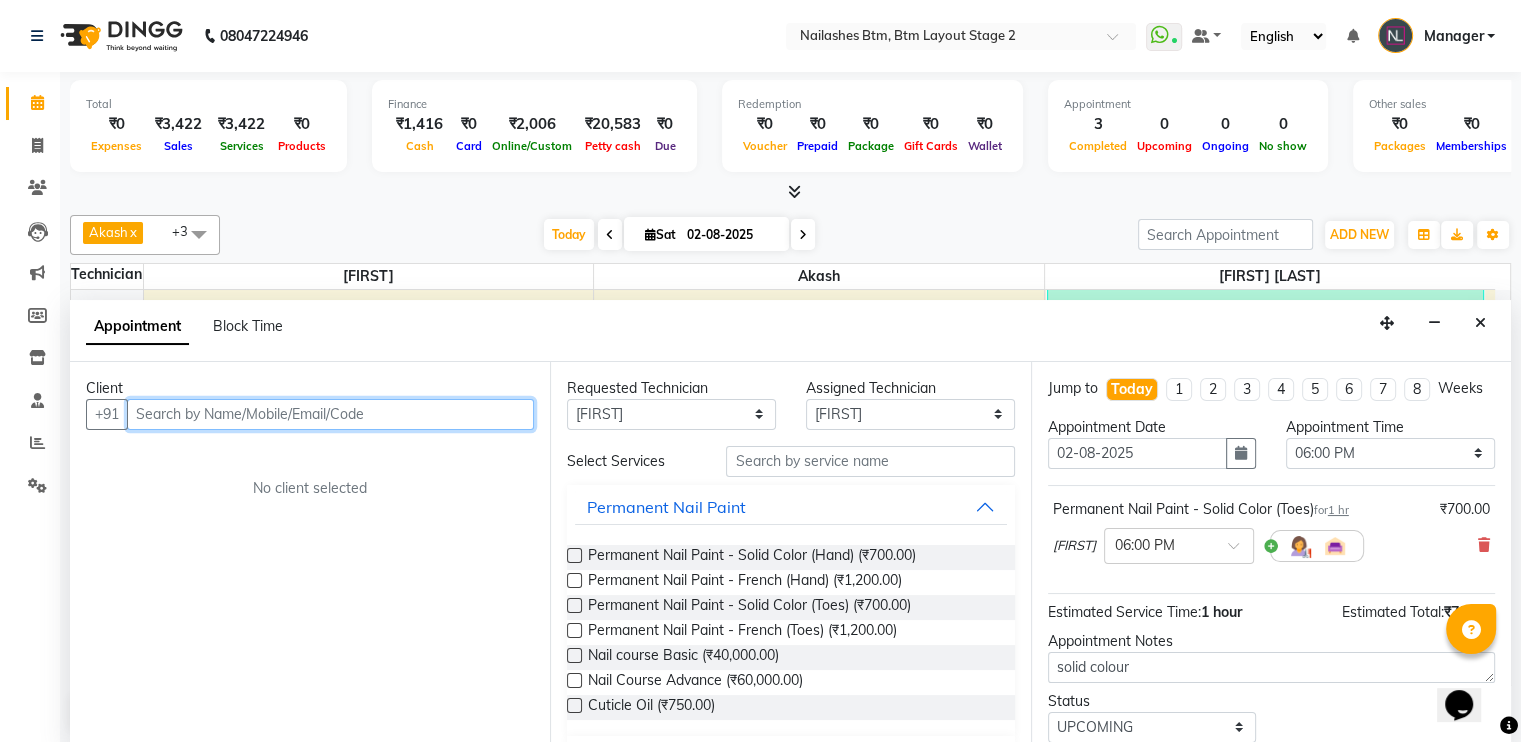 click at bounding box center (330, 414) 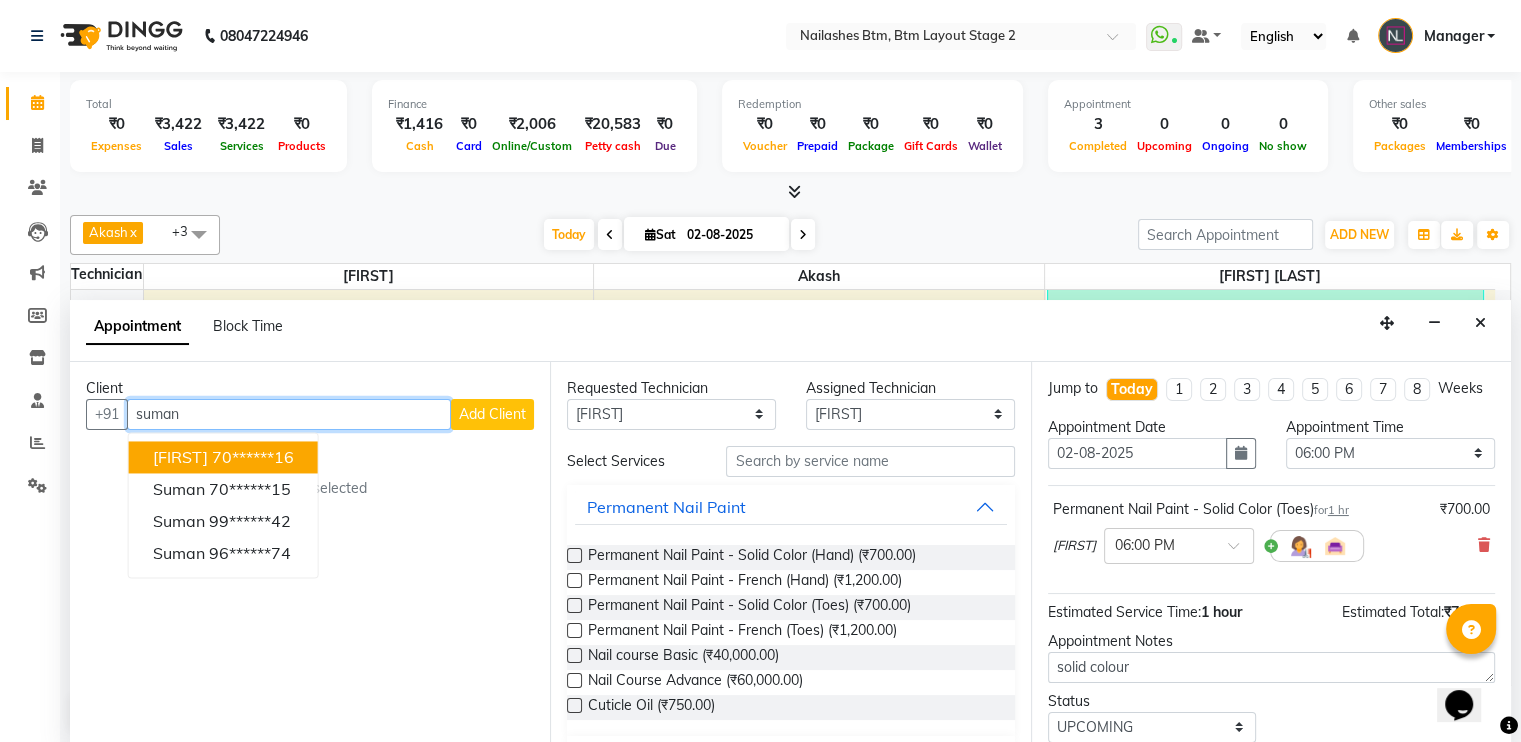 click on "70******16" at bounding box center [253, 457] 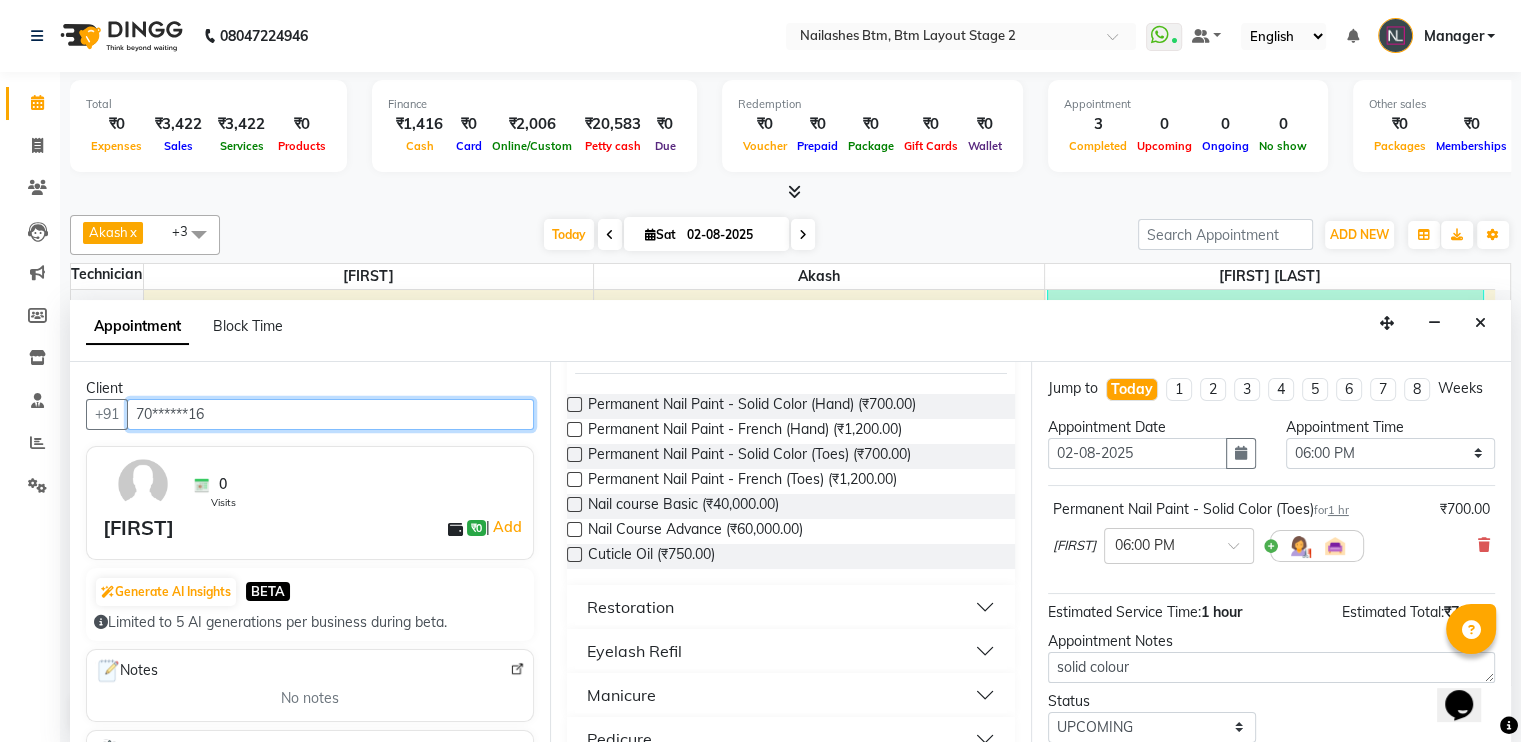 scroll, scrollTop: 152, scrollLeft: 0, axis: vertical 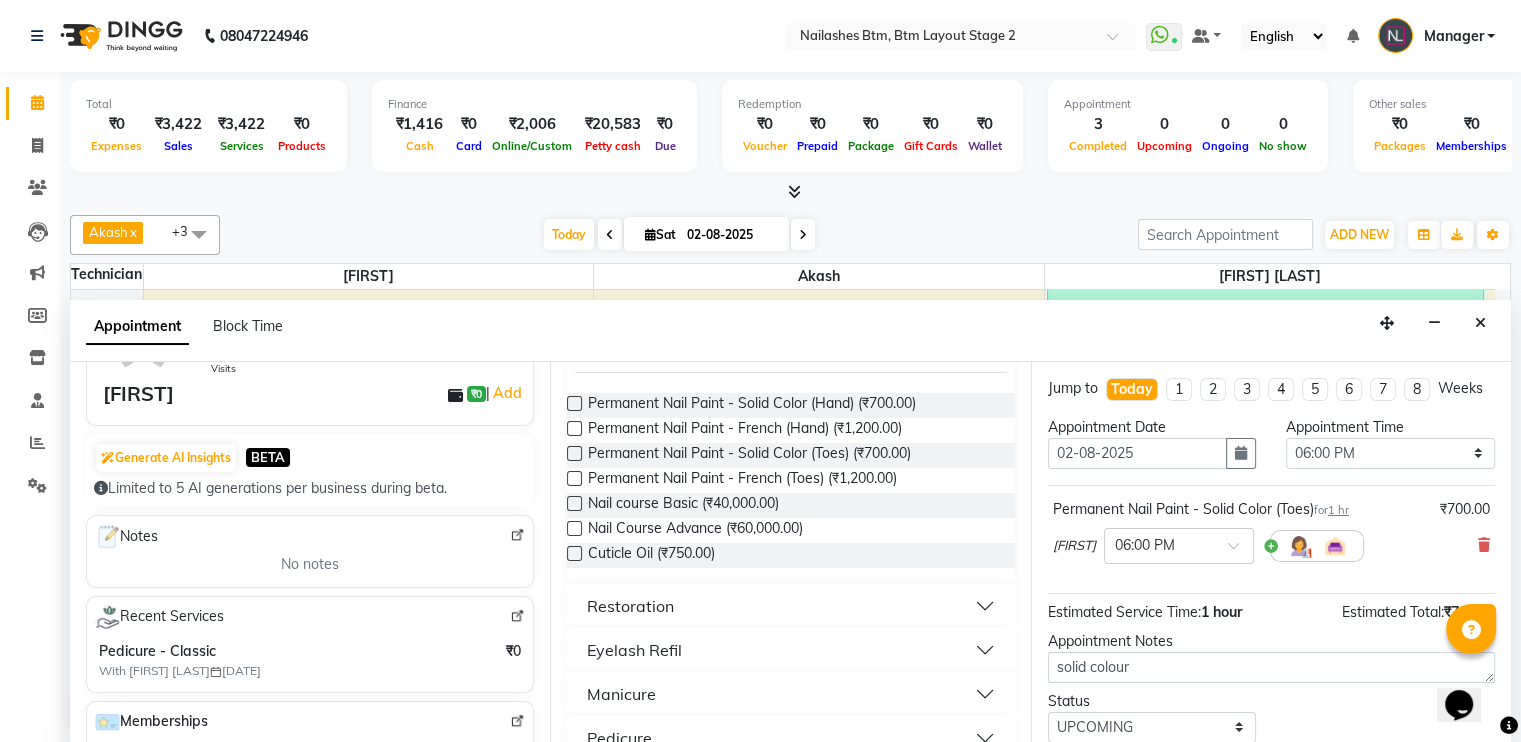 type on "70******16" 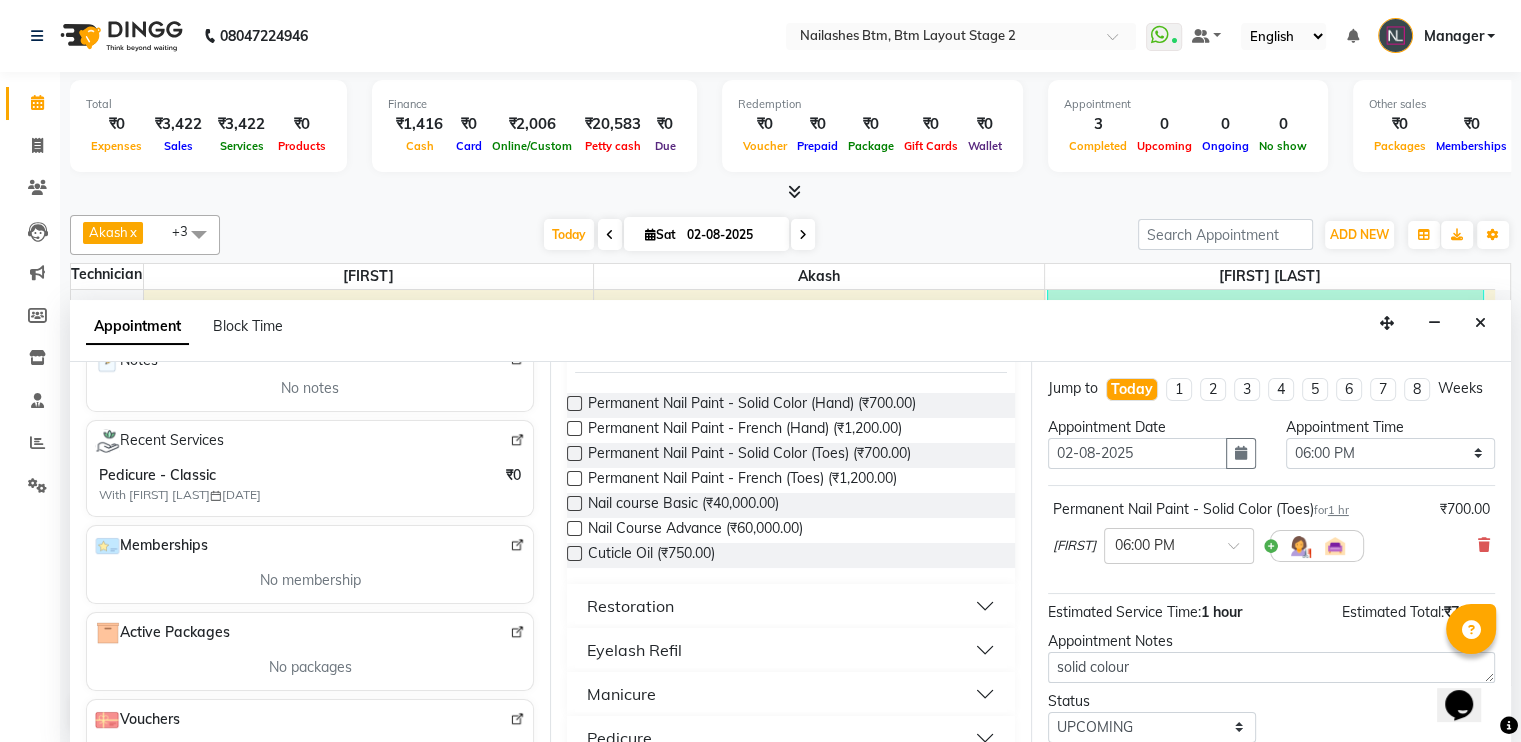 scroll, scrollTop: 357, scrollLeft: 0, axis: vertical 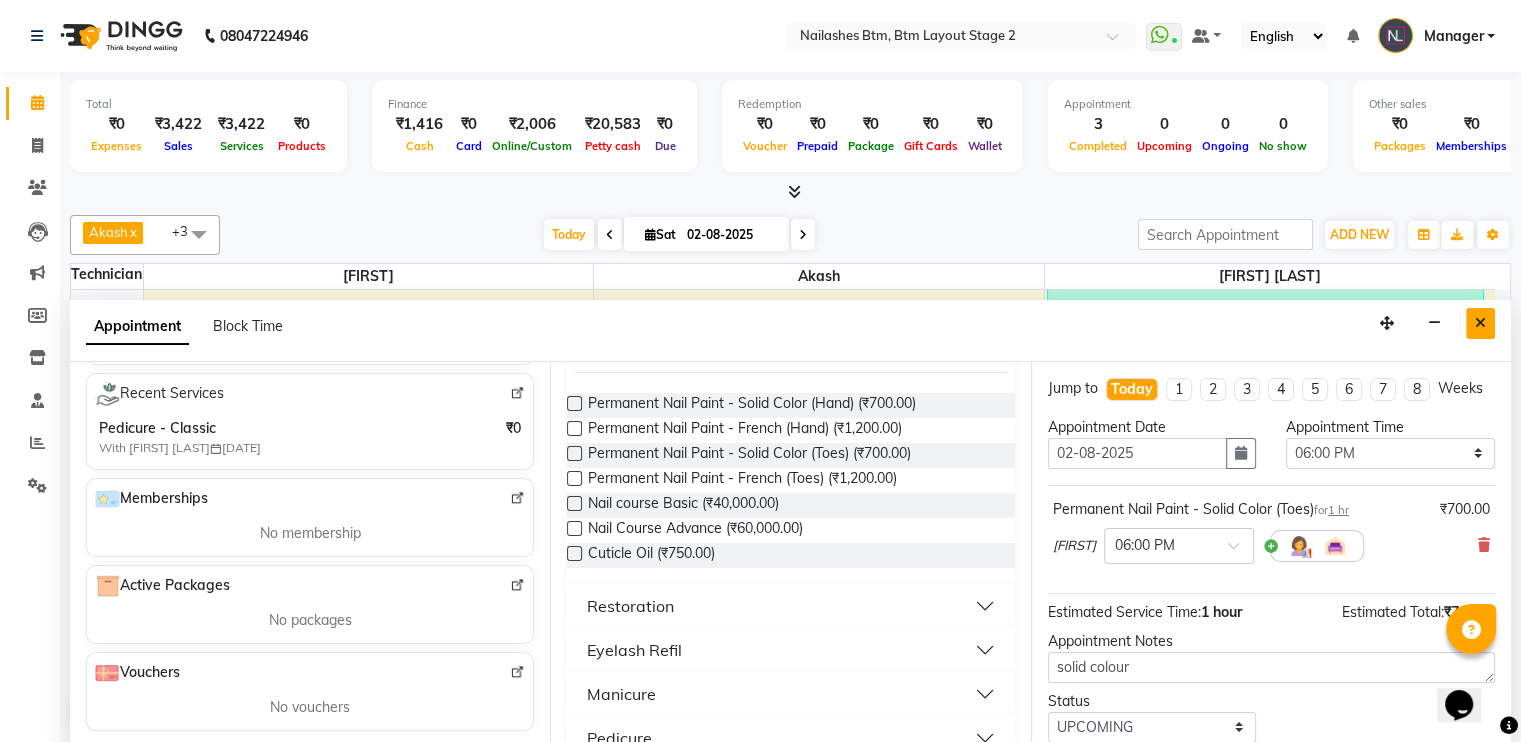 click at bounding box center [1480, 323] 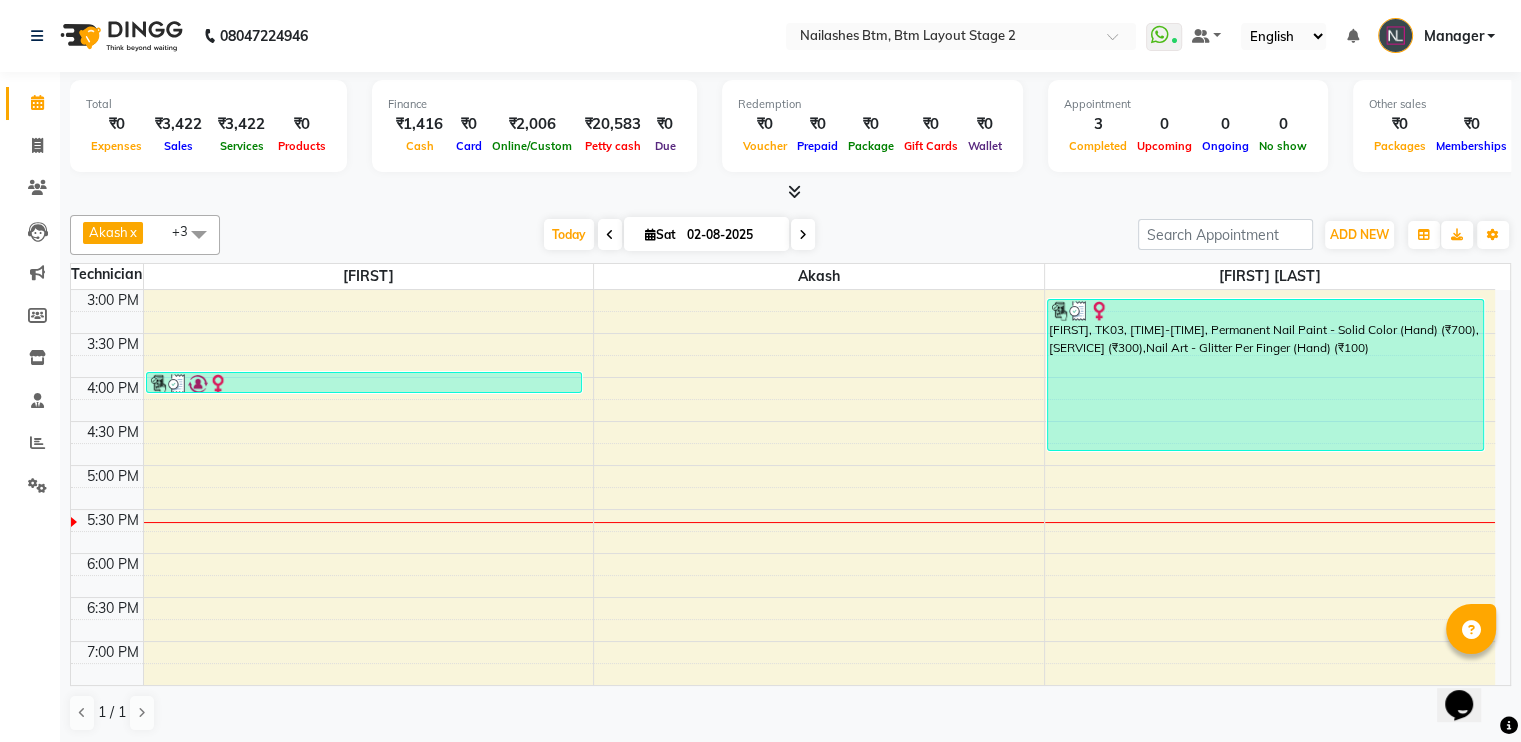 scroll, scrollTop: 532, scrollLeft: 0, axis: vertical 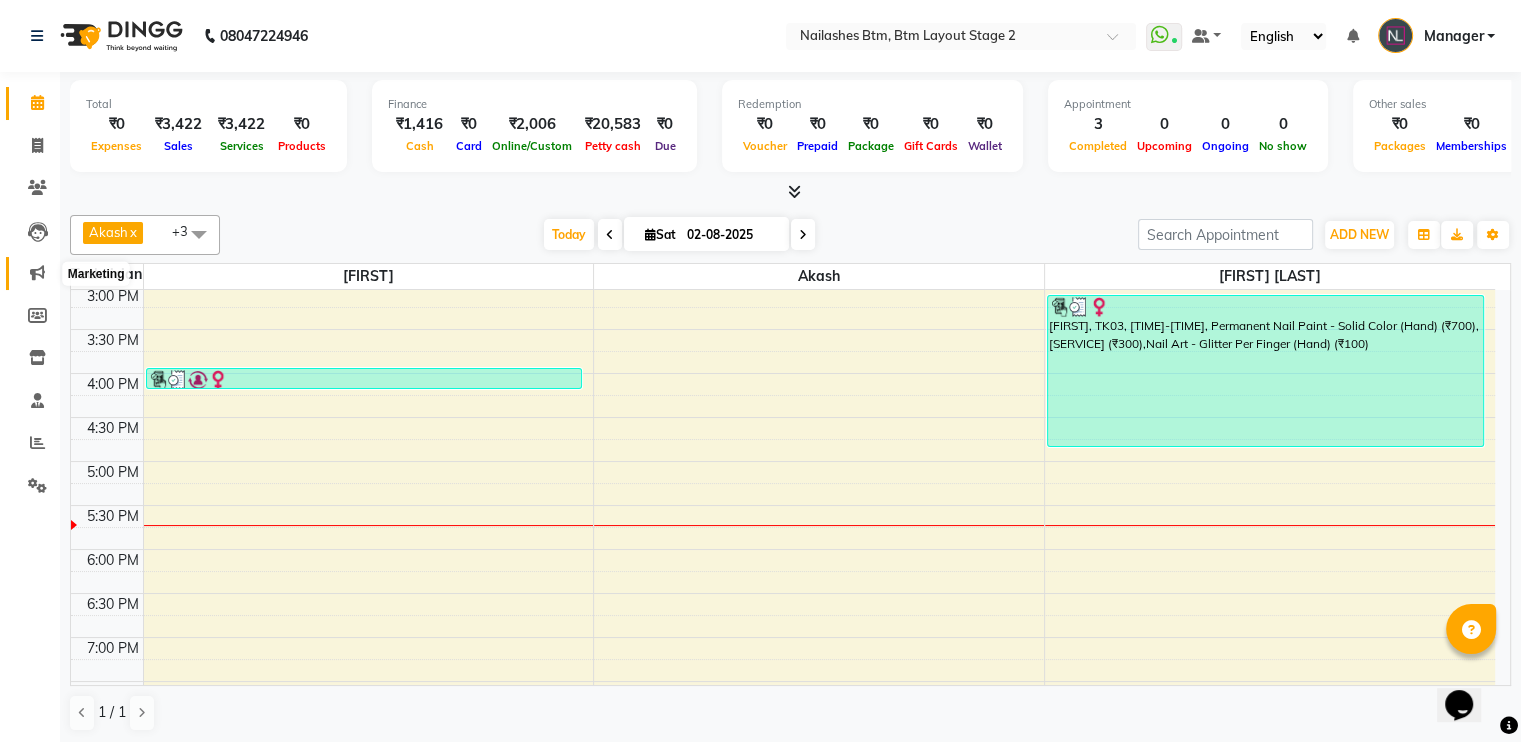 click 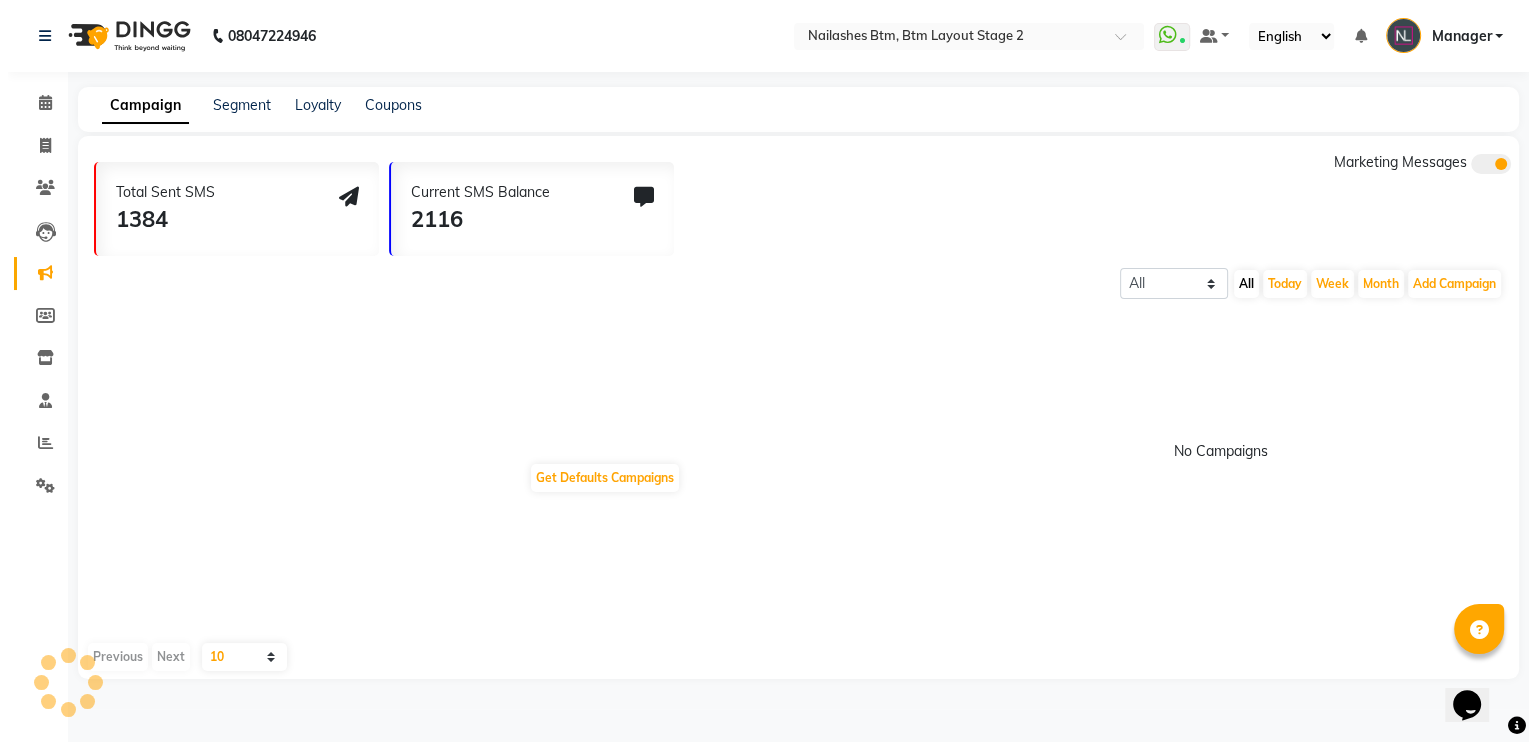 scroll, scrollTop: 0, scrollLeft: 0, axis: both 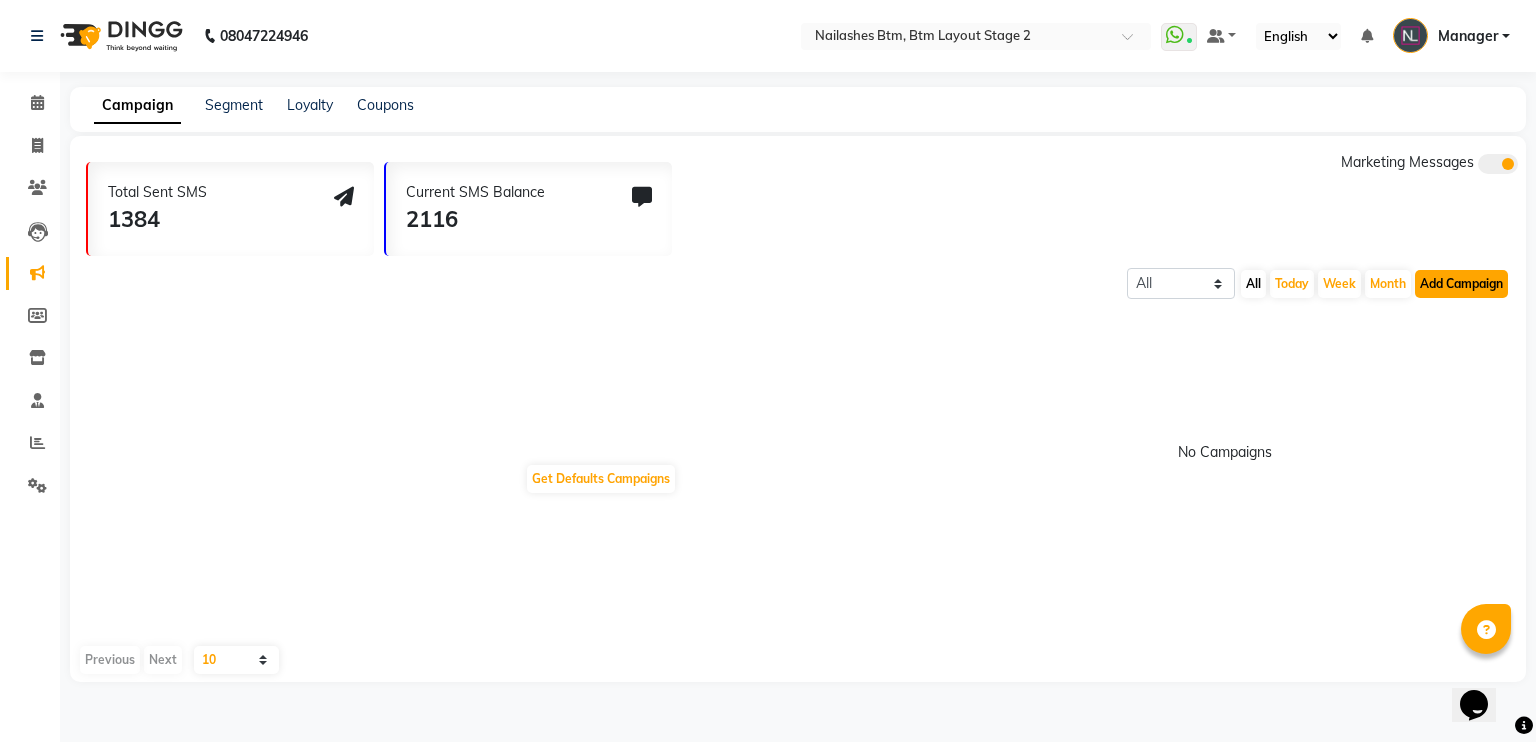 click on "Add Campaign" at bounding box center [1461, 284] 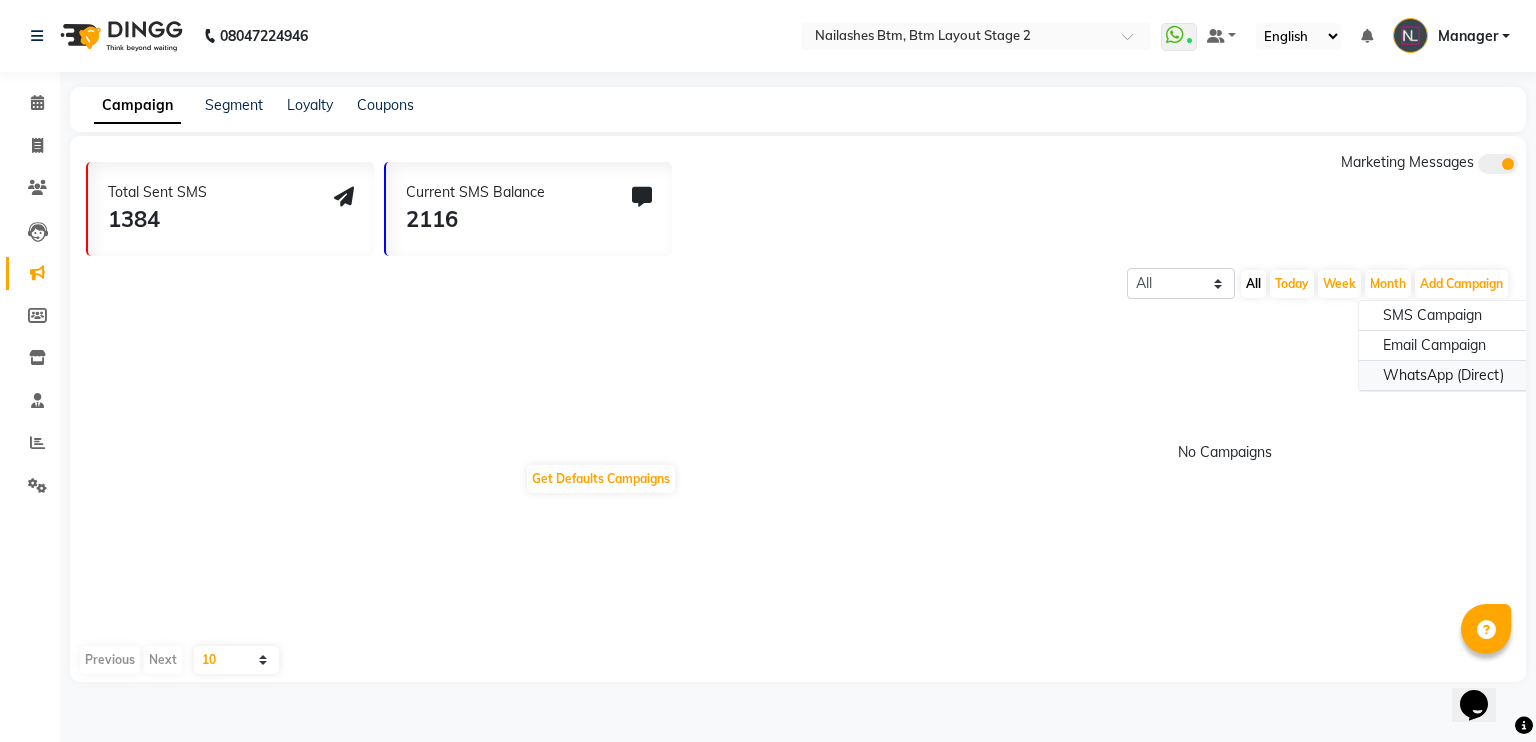 click on "WhatsApp (Direct)" 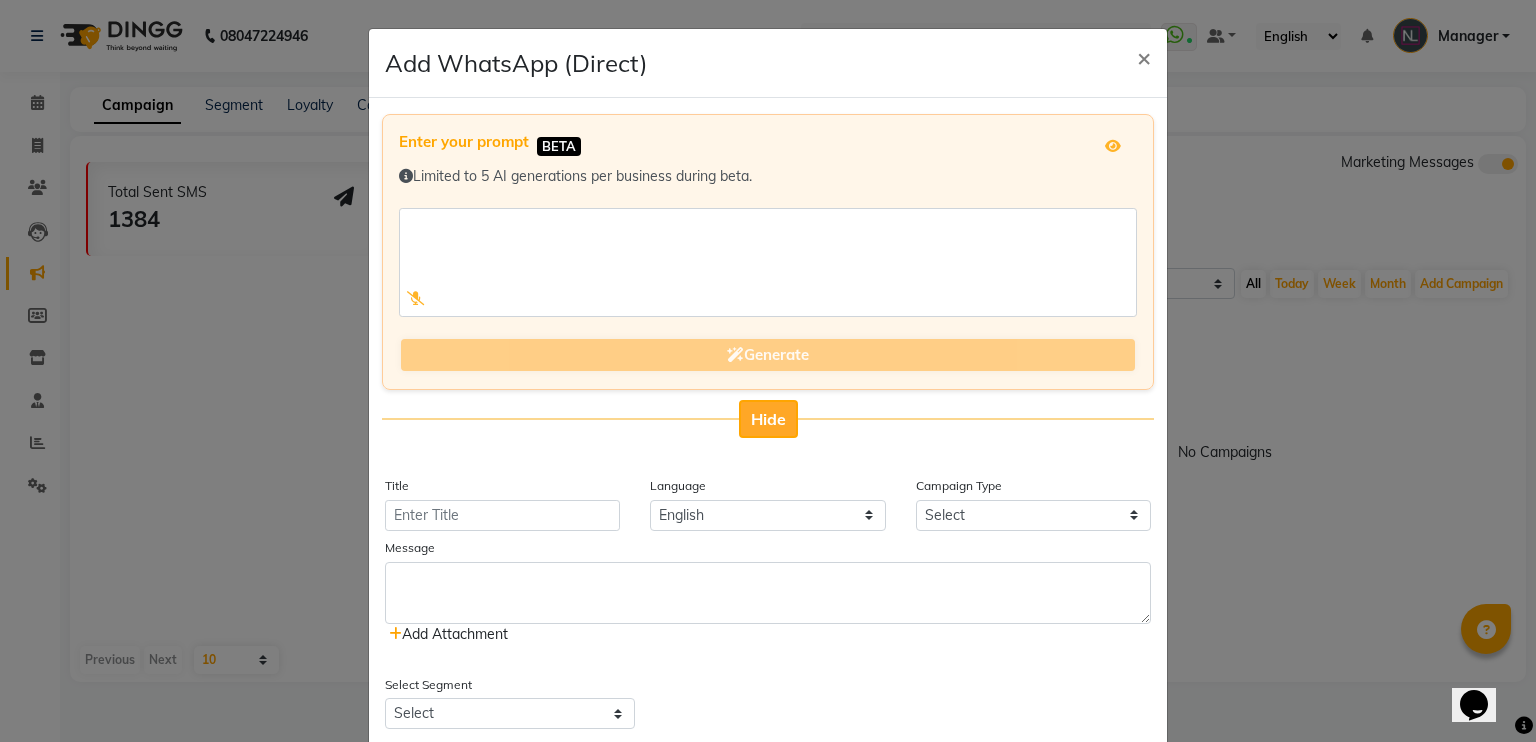 click on "Hide" 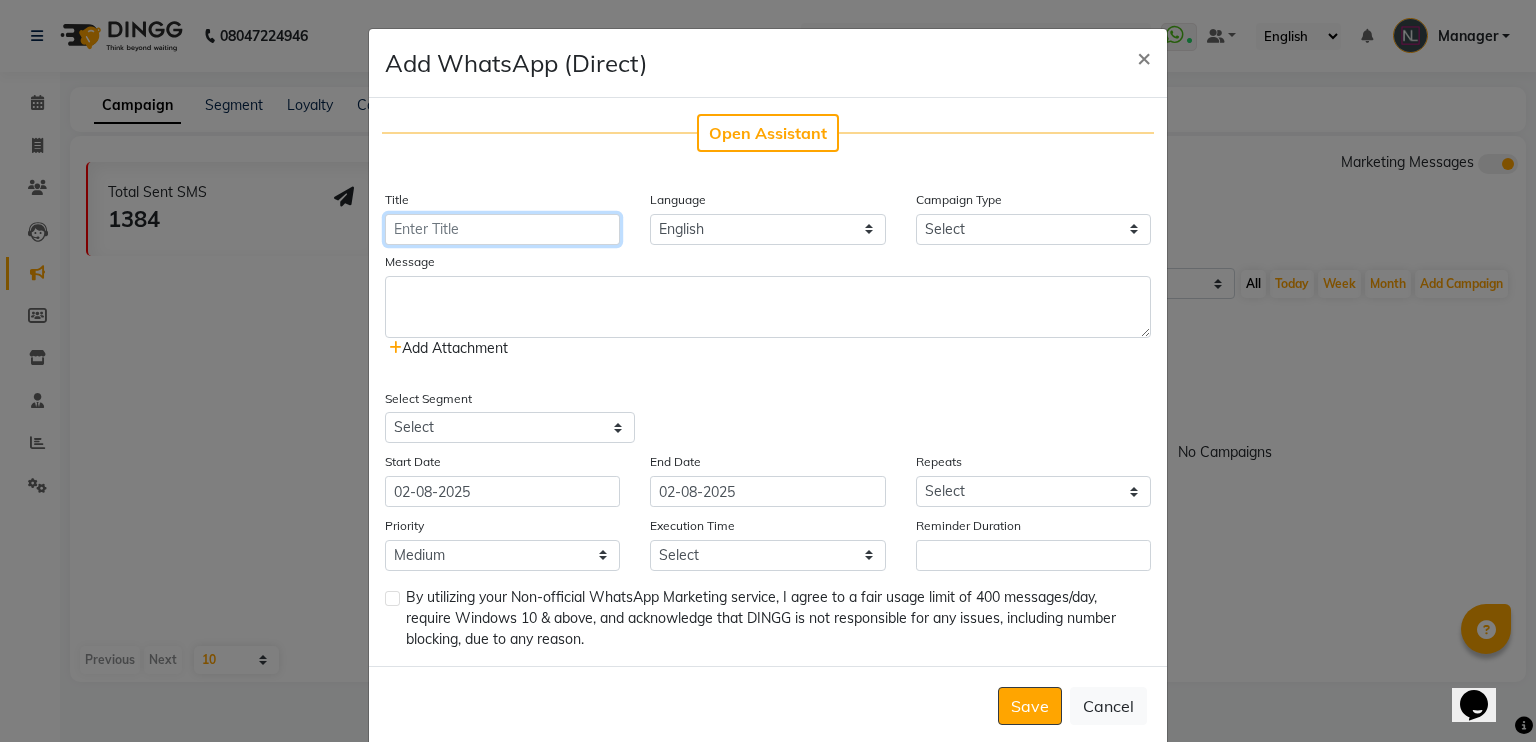 click on "Title" at bounding box center [502, 229] 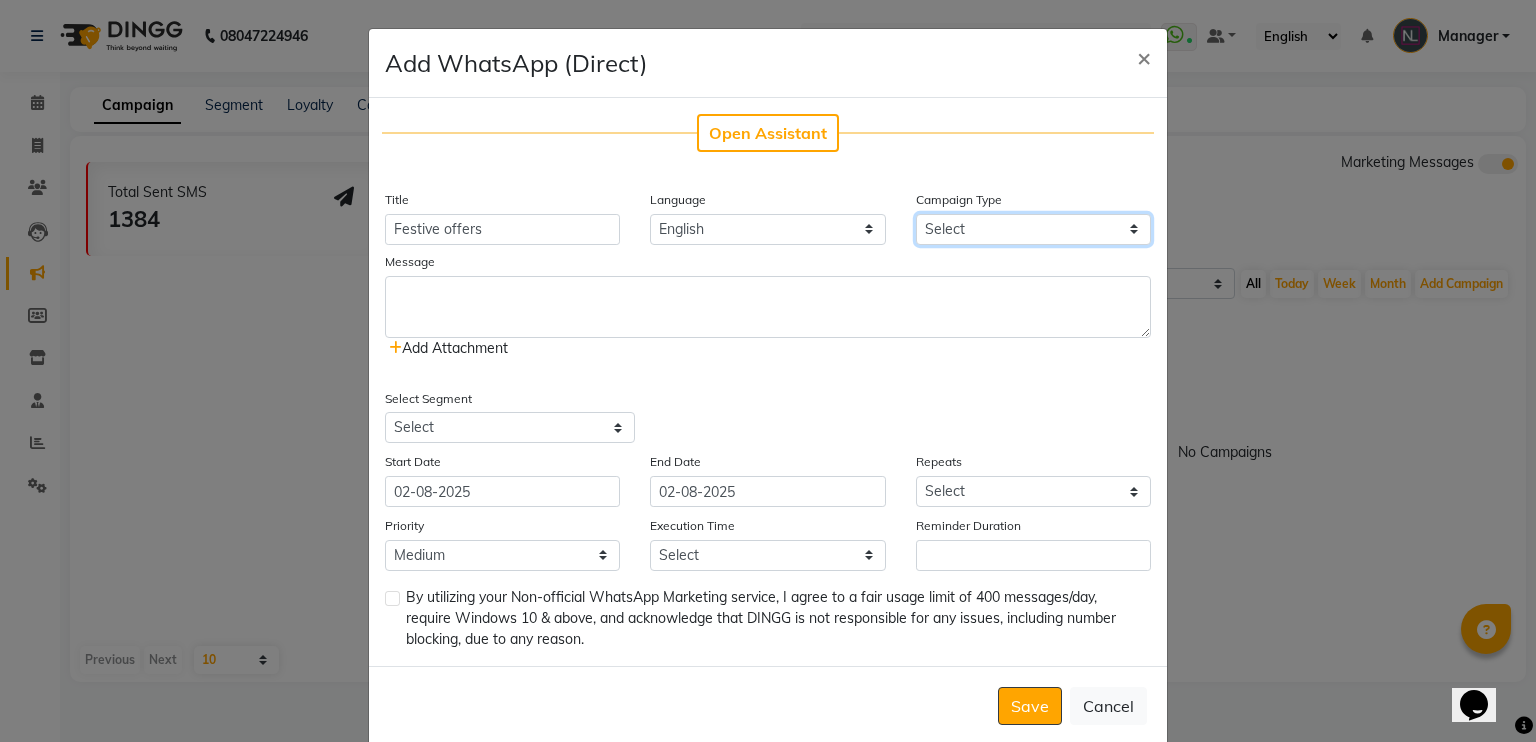 click on "Select Birthday Anniversary Promotional Service reminder" at bounding box center (1033, 229) 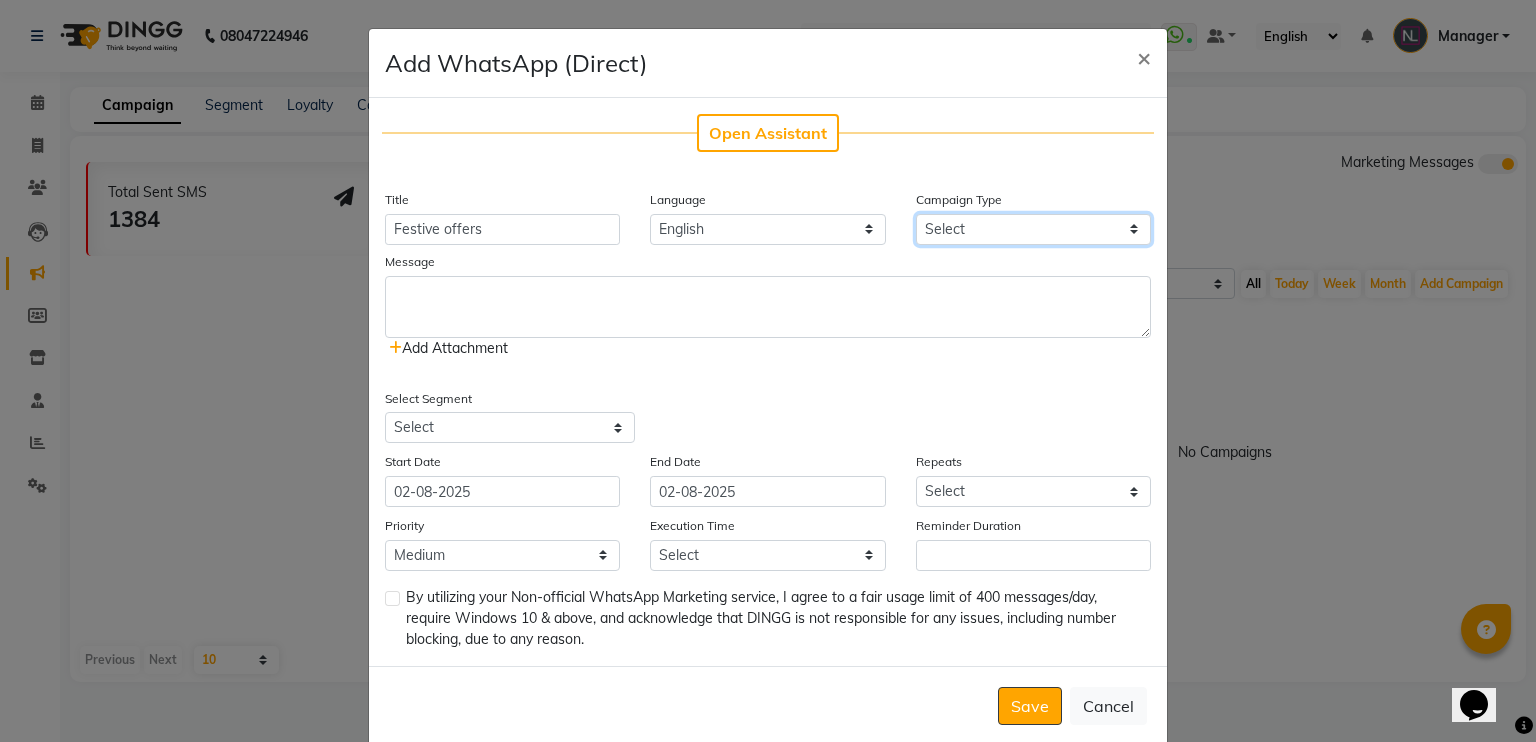 select on "3" 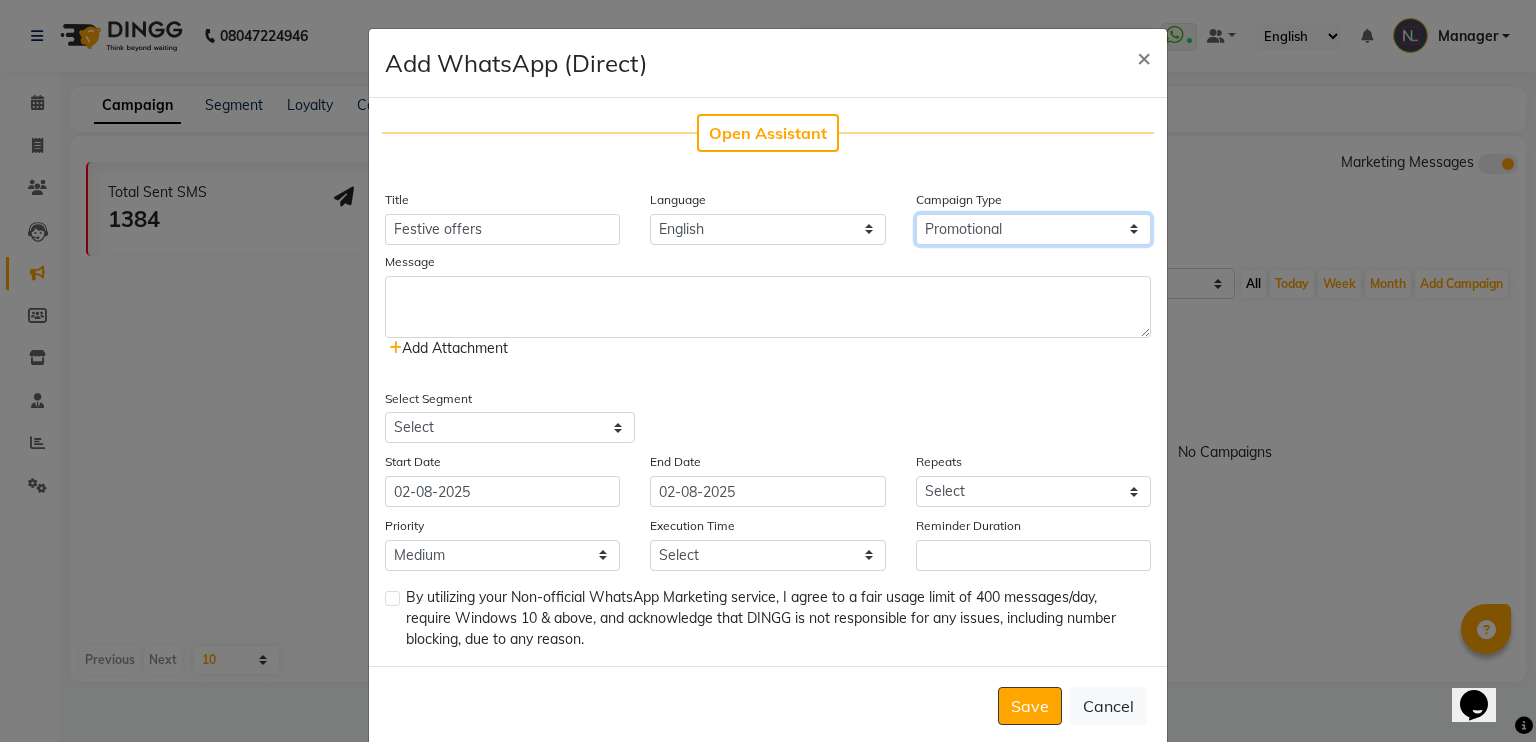click on "Select Birthday Anniversary Promotional Service reminder" at bounding box center (1033, 229) 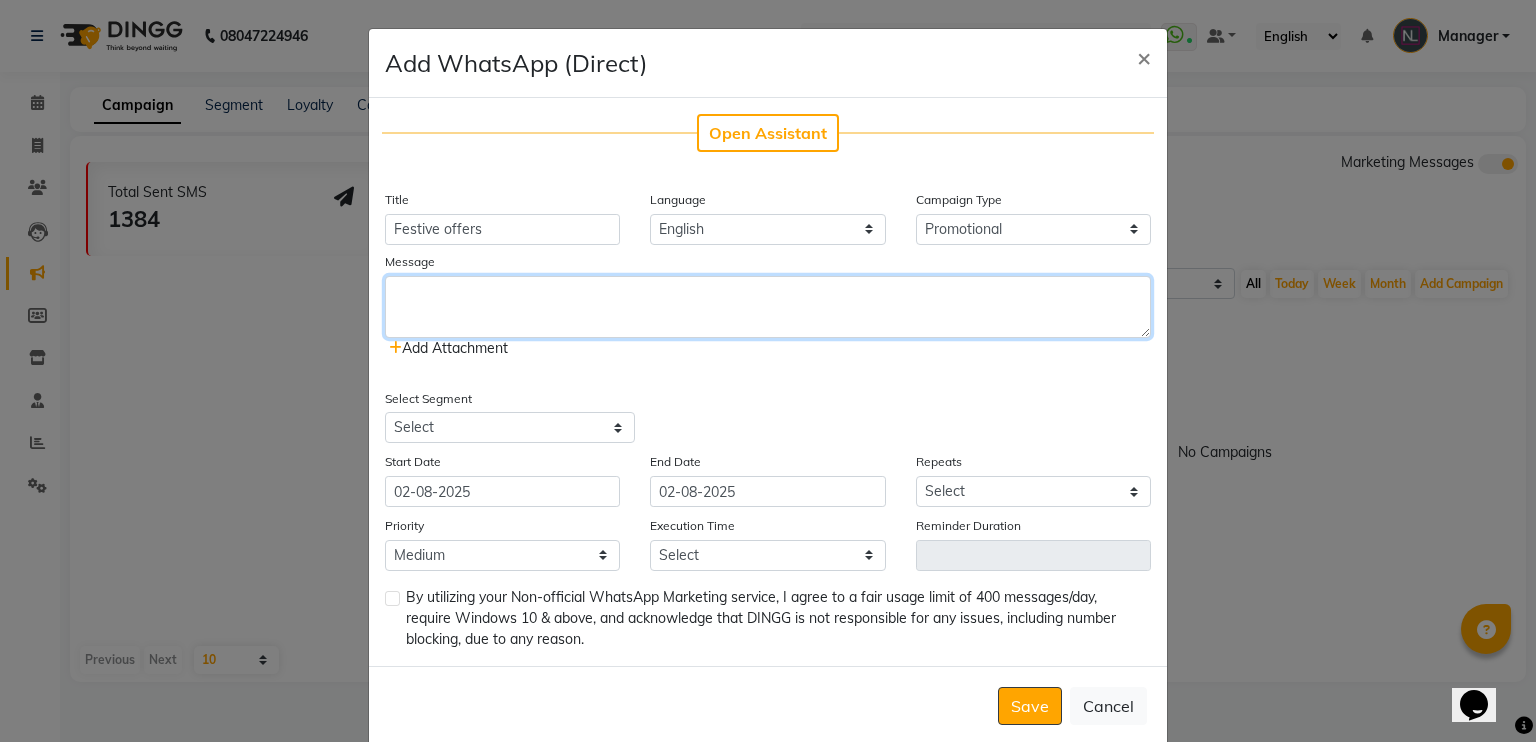 click at bounding box center (768, 307) 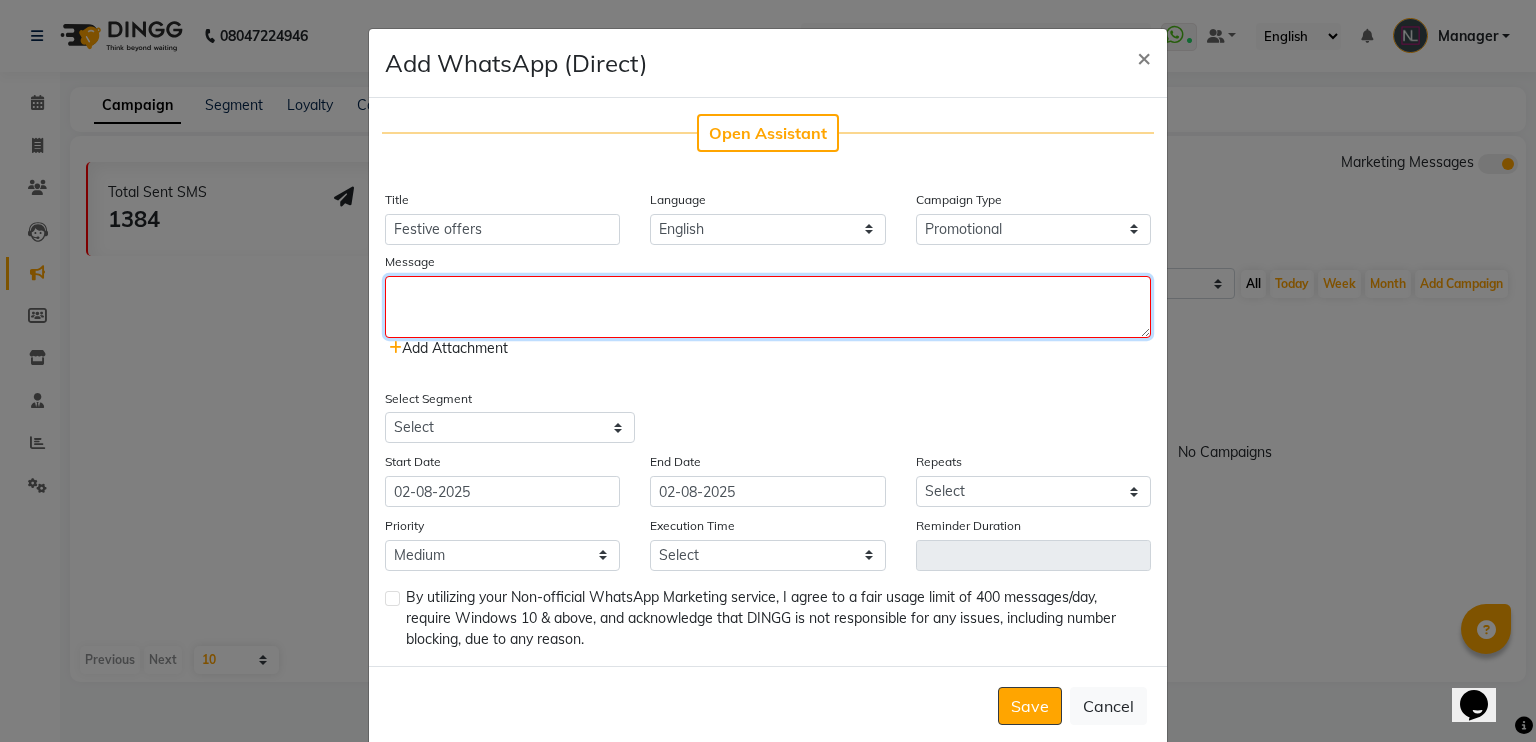 paste on "Absolutely! Here's a vibrant and attractive Festival Season Offer you can use to attract clients to Nailashes BTM:
---
🎉 Festival Season Glow-Up Offers at Nailashes BTM!💅✨
Celebrate the joy of the season by pampering yourself with our special beauty deals! 🌸
🔥LIMITED TIME FESTIVE OFFERS🔥
💅 Get Gel Polish (Hands or Feet) – ₹699 only
💅 Both Hands + Feet Gel Polish – ₹1199
💅 Nail Extensions + Gel Polish – ₹1499 only
👁 Lash Extensions – Flat ₹500 OFF
🧖‍♀ Facial Services – Up to 50% OFF on above 5000
💅Basic Manicure + Pedicure Combo – ₹999 only
🫰Bombini Pedicure +Manicure at ₹2699
💎 Luxury Pedicure/Manicure with free Gel Polish
🧽 Waxing Combo (Full Arms + Full Legs + Underarms) – ₹1199
📅 Offer Valid: [DATE]
📍 Location:Nailashes BTM
📞 Bookings & Info: [PHONE]
📌 [Google Maps Location](https://maps.app.goo.gl/bGxNa811e12L4iX4A)
✨ Make this festive season about self-love, sparkle, and stunning beauty" 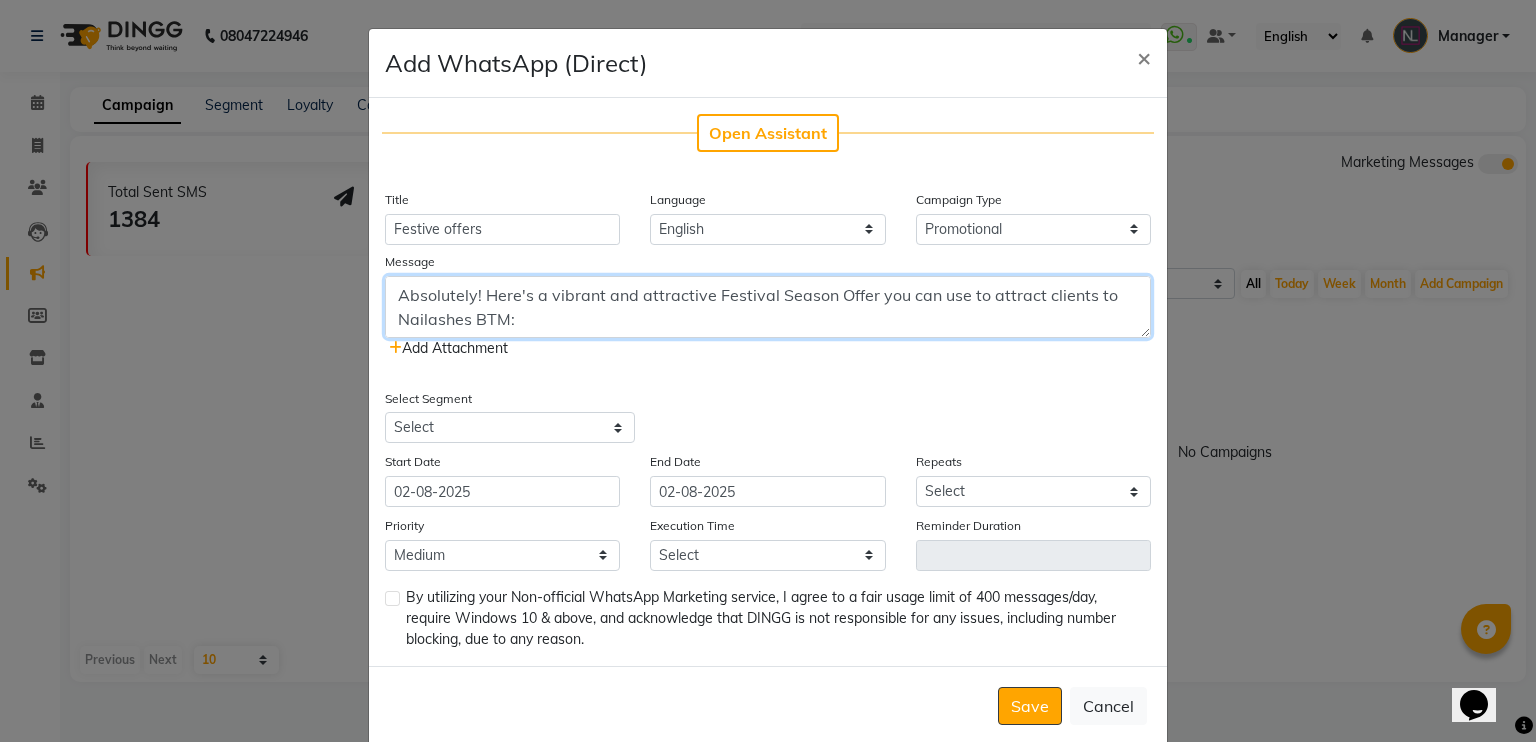 scroll, scrollTop: 592, scrollLeft: 0, axis: vertical 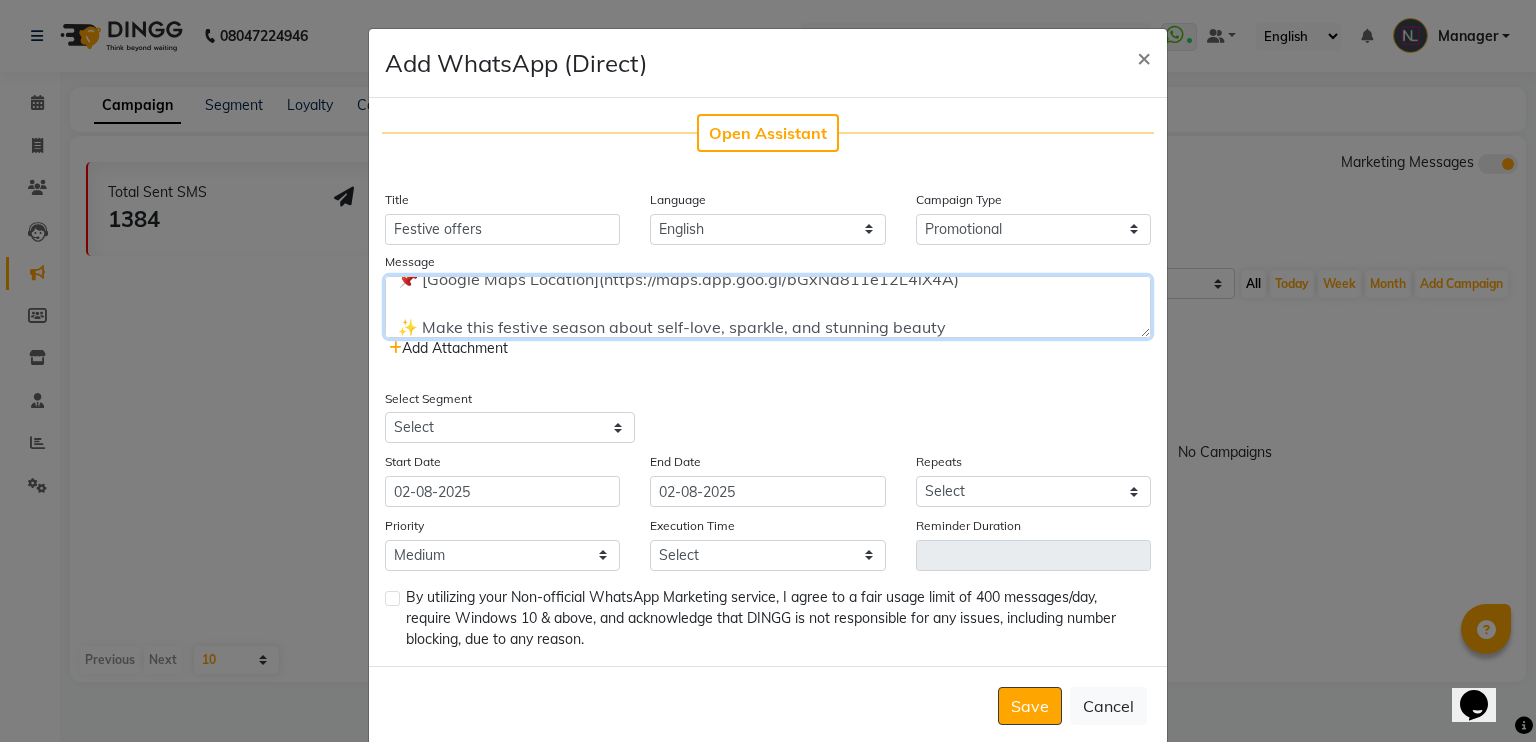 type on "Absolutely! Here's a vibrant and attractive Festival Season Offer you can use to attract clients to Nailashes BTM:
---
🎉 Festival Season Glow-Up Offers at Nailashes BTM!💅✨
Celebrate the joy of the season by pampering yourself with our special beauty deals! 🌸
🔥LIMITED TIME FESTIVE OFFERS🔥
💅 Get Gel Polish (Hands or Feet) – ₹699 only
💅 Both Hands + Feet Gel Polish – ₹1199
💅 Nail Extensions + Gel Polish – ₹1499 only
👁 Lash Extensions – Flat ₹500 OFF
🧖‍♀ Facial Services – Up to 50% OFF on above 5000
💅Basic Manicure + Pedicure Combo – ₹999 only
🫰Bombini Pedicure +Manicure at ₹2699
💎 Luxury Pedicure/Manicure with free Gel Polish
🧽 Waxing Combo (Full Arms + Full Legs + Underarms) – ₹1199
📅 Offer Valid: [DATE]
📍 Location:Nailashes BTM
📞 Bookings & Info: [PHONE]
📌 [Google Maps Location](https://maps.app.goo.gl/bGxNa811e12L4iX4A)
✨ Make this festive season about self-love, sparkle, and stunning beauty" 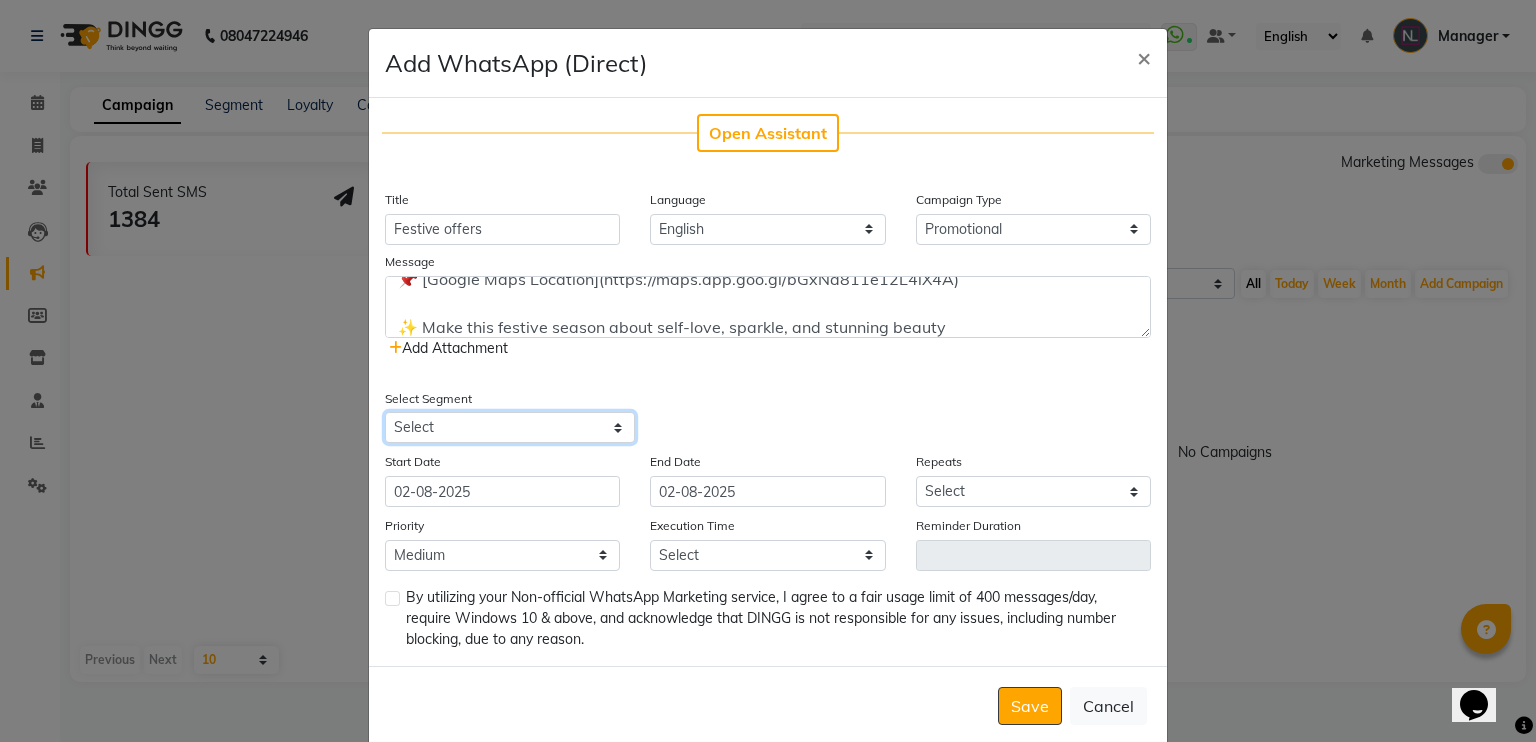 click on "Select All Customers All Male Customer All Female Customer All Customers Visited in last 30 days All Customers Visited in last 60 days but not in last 30 days Inactive/Lost Customers High Ticket Customers Low Ticket Customers Frequent Customers Regular Customers New Customers All Customers with Valid Birthdays All Customers with Valid Anniversary All Customer Visited in 2020" at bounding box center [510, 427] 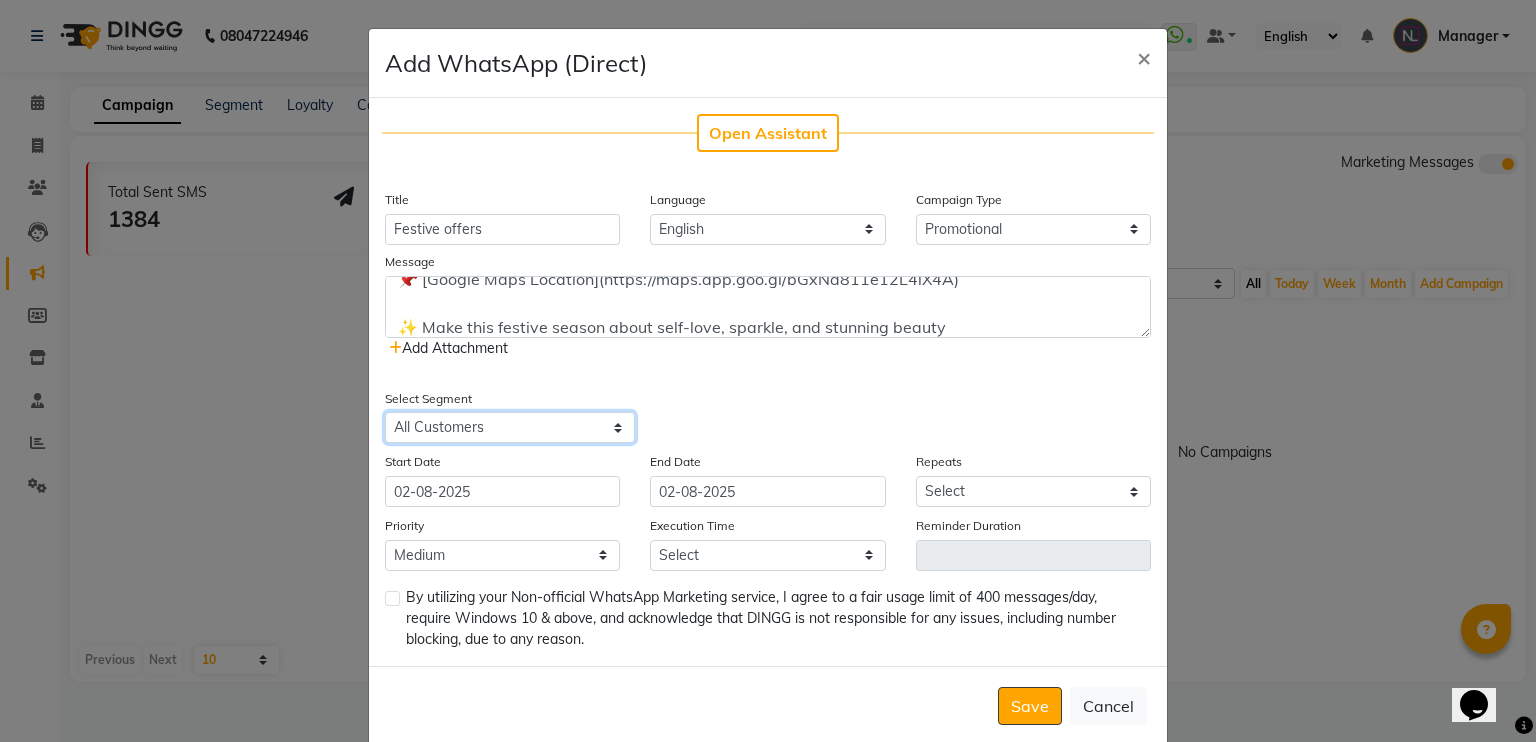 click on "Select All Customers All Male Customer All Female Customer All Customers Visited in last 30 days All Customers Visited in last 60 days but not in last 30 days Inactive/Lost Customers High Ticket Customers Low Ticket Customers Frequent Customers Regular Customers New Customers All Customers with Valid Birthdays All Customers with Valid Anniversary All Customer Visited in 2020" at bounding box center (510, 427) 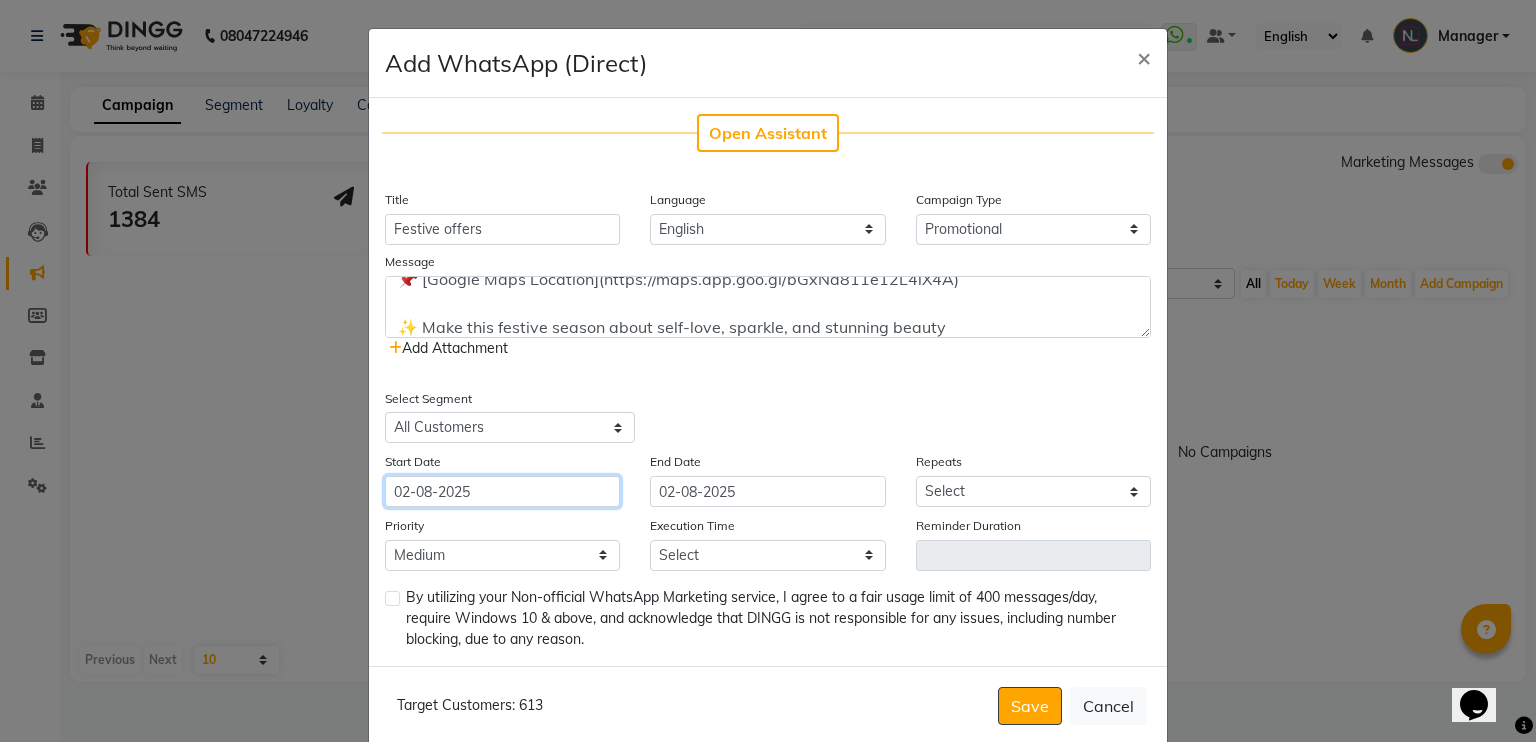 click on "02-08-2025" 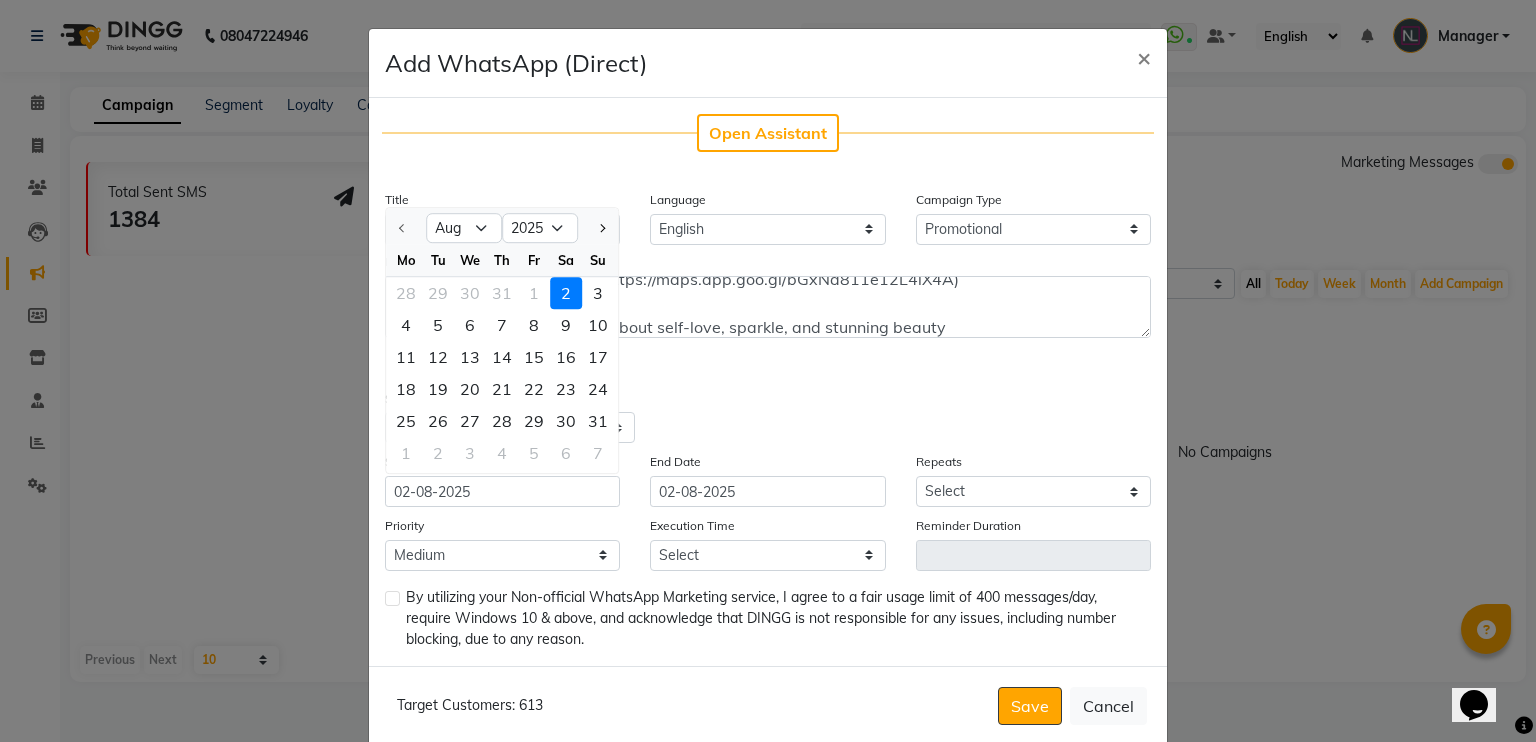 click on "2" 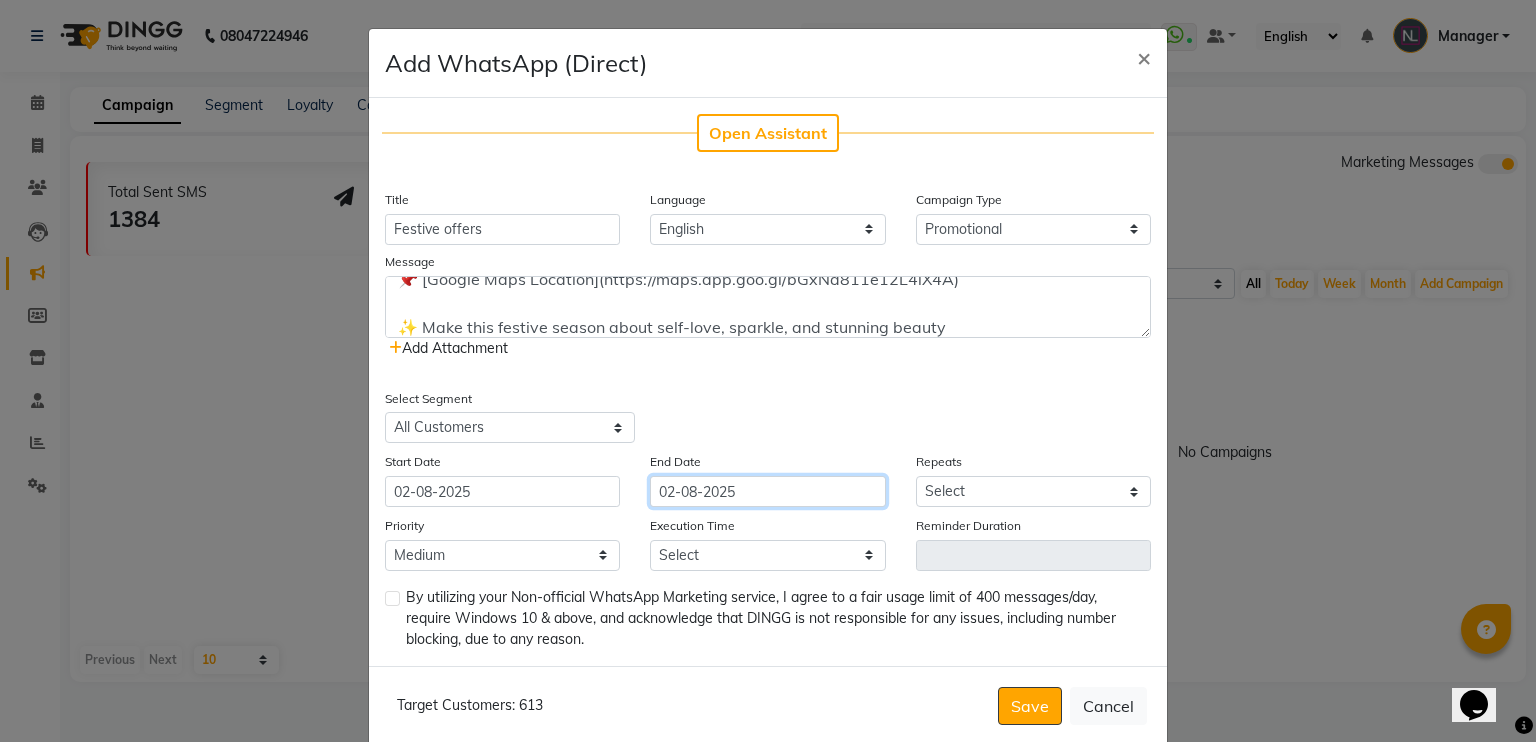click on "02-08-2025" 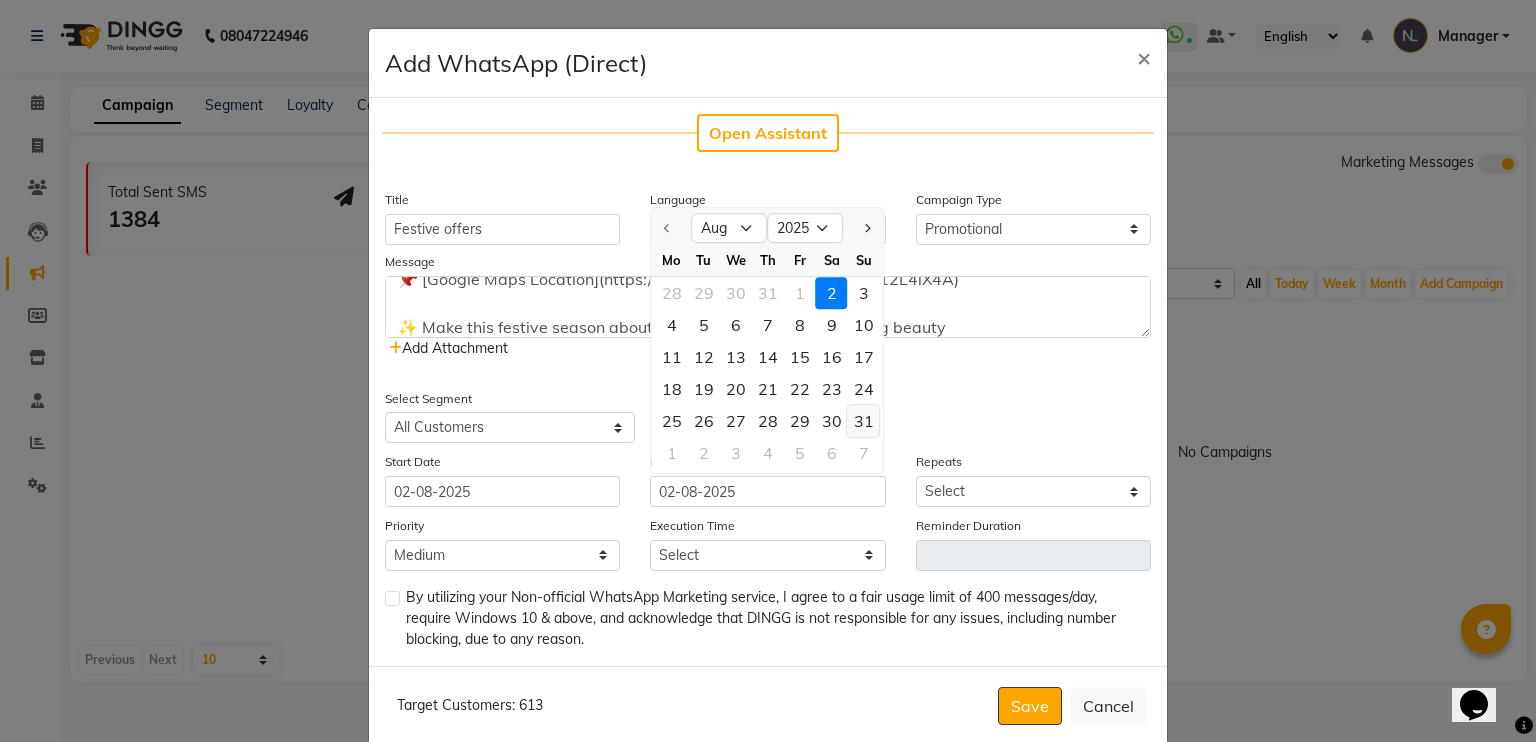 click on "31" 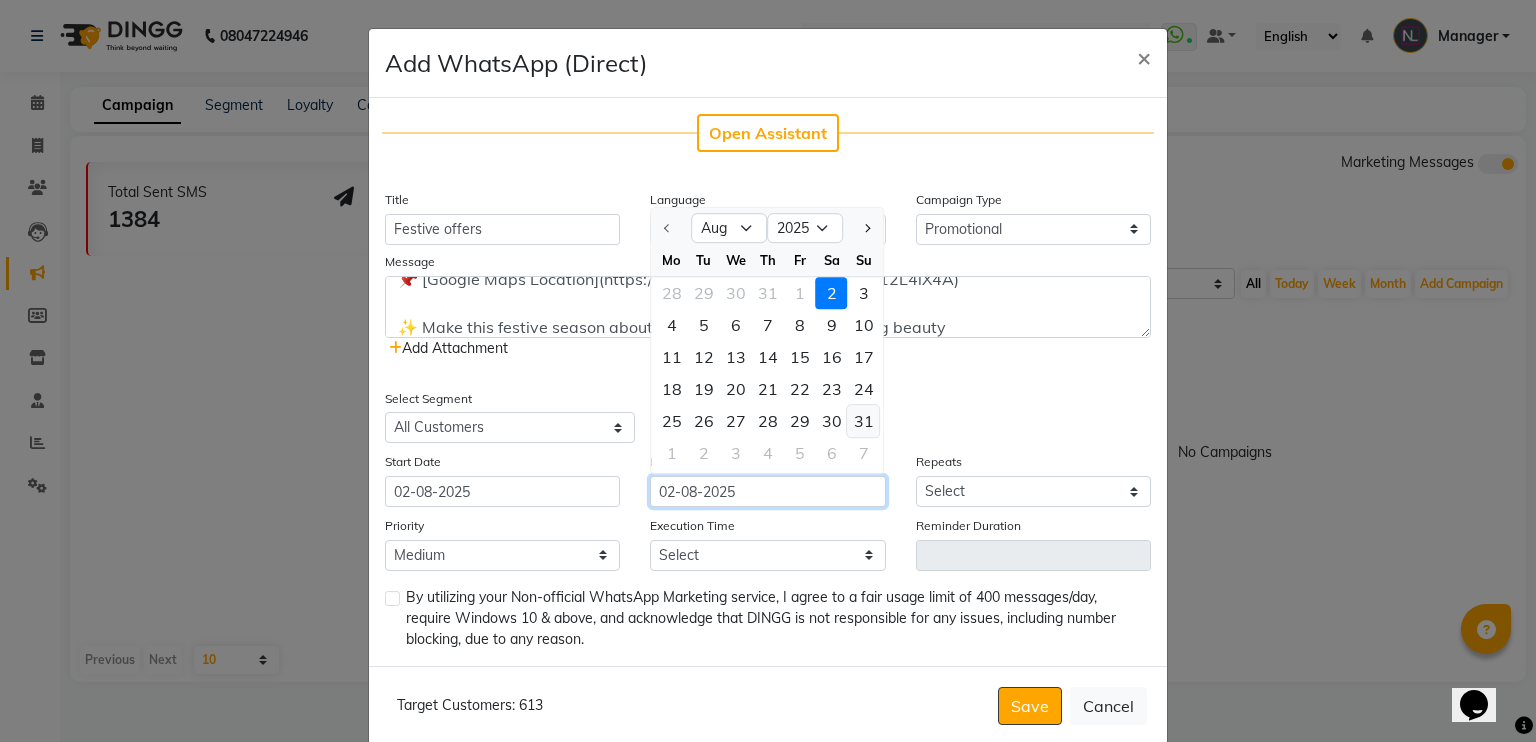 type on "31-08-2025" 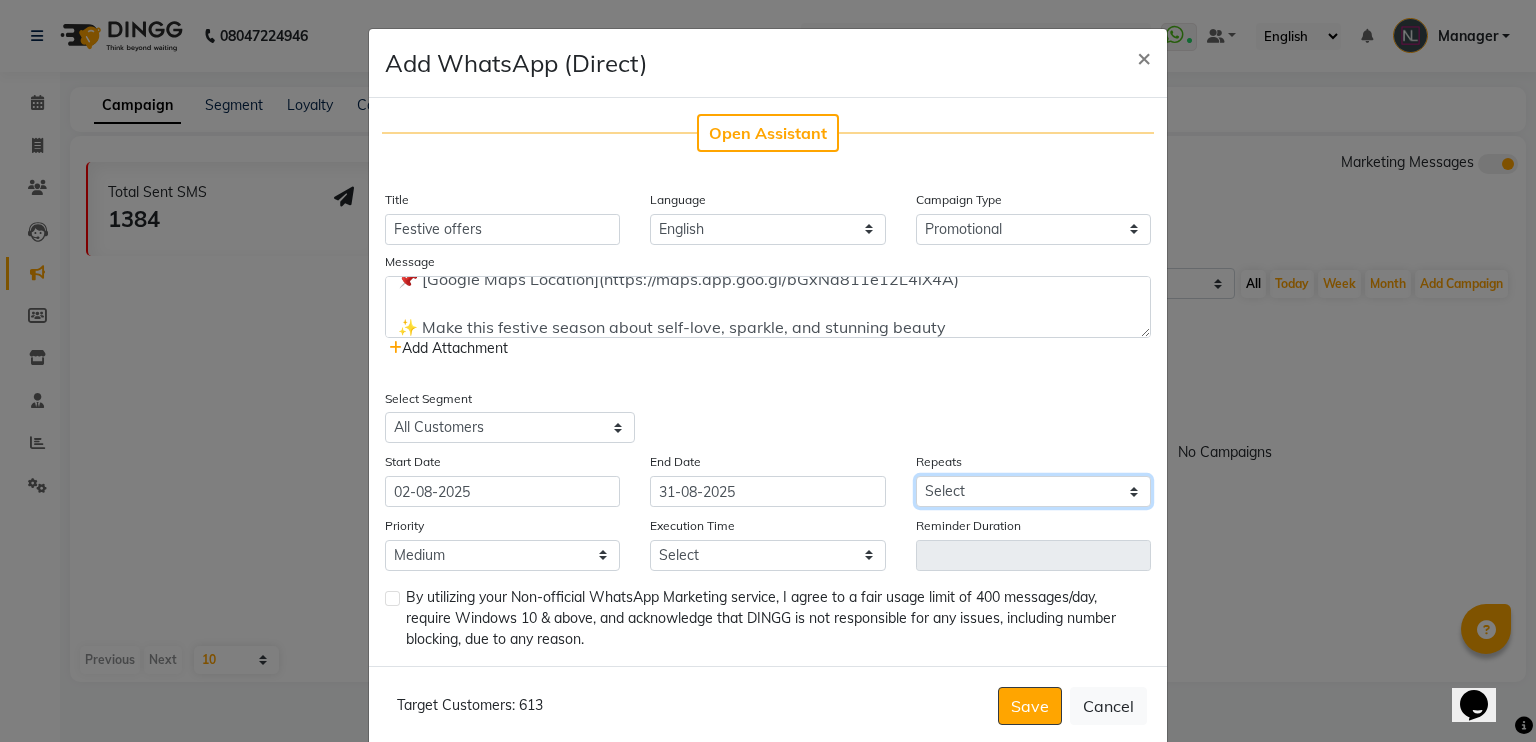 click on "Select Once Daily Alternate Day Weekly Monthly Yearly" at bounding box center (1033, 491) 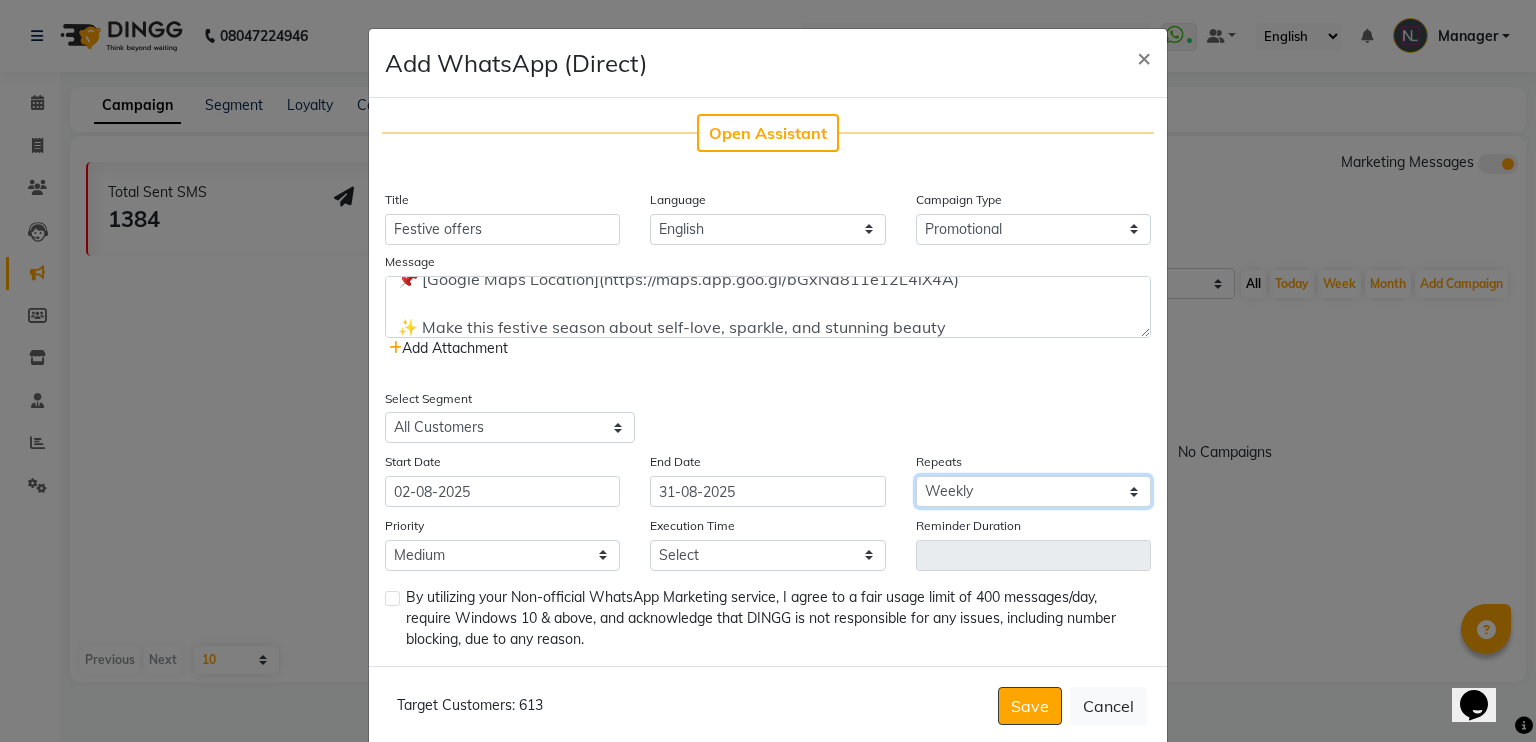 click on "Select Once Daily Alternate Day Weekly Monthly Yearly" at bounding box center (1033, 491) 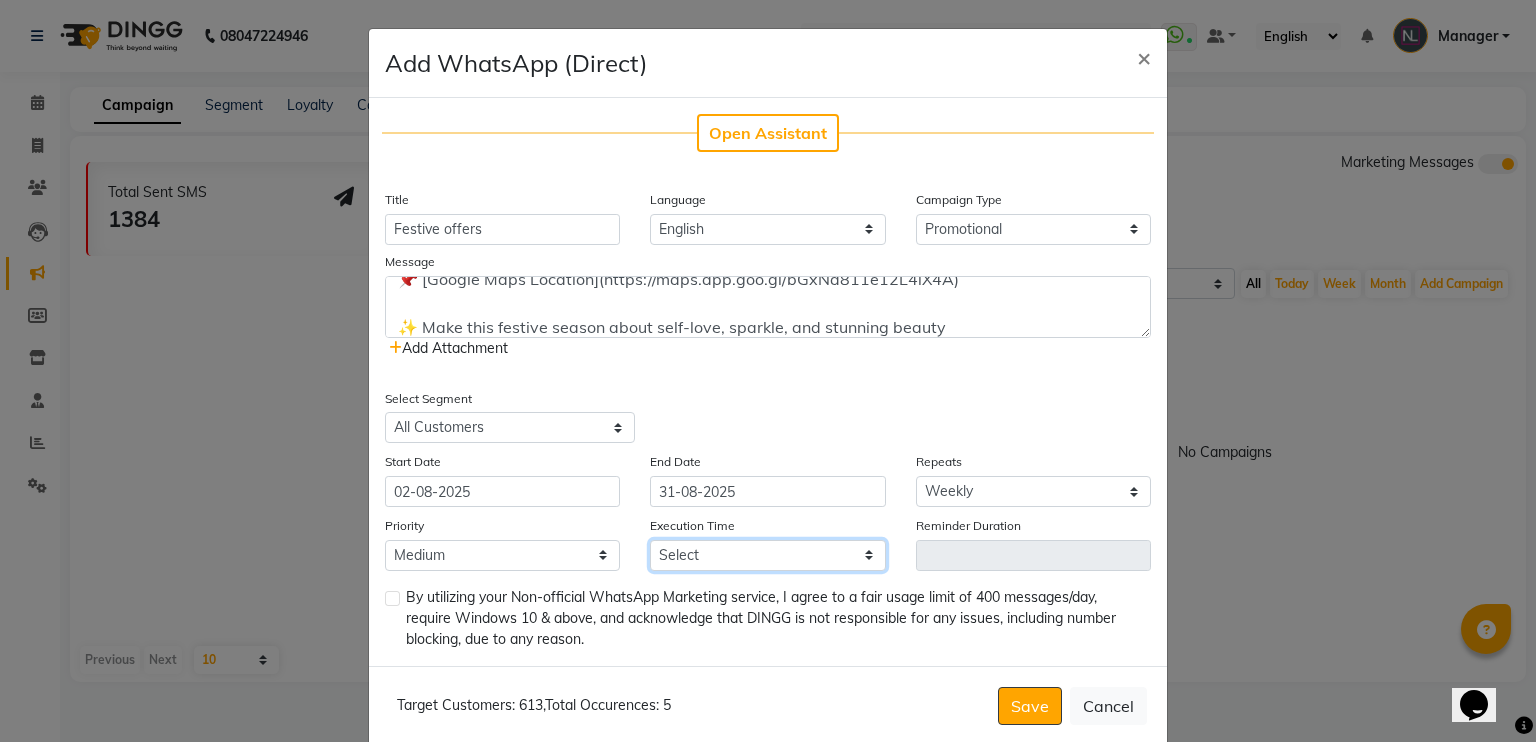 click on "Select 09:00 AM 09:15 AM 09:30 AM 09:45 AM 10:00 AM 10:15 AM 10:30 AM 10:45 AM 11:00 AM 11:15 AM 11:30 AM 11:45 AM 12:00 PM 12:15 PM 12:30 PM 12:45 PM 01:00 PM 01:15 PM 01:30 PM 01:45 PM 02:00 PM 02:15 PM 02:30 PM 02:45 PM 03:00 PM 03:15 PM 03:30 PM 03:45 PM 04:00 PM 04:15 PM 04:30 PM 04:45 PM 05:00 PM 05:15 PM 05:30 PM 05:45 PM 06:00 PM 06:15 PM 06:30 PM 06:45 PM 07:00 PM 07:15 PM 07:30 PM 07:45 PM 08:00 PM 08:15 PM 08:30 PM 08:45 PM 09:00 PM 09:15 PM 09:30 PM 09:45 PM" at bounding box center (767, 555) 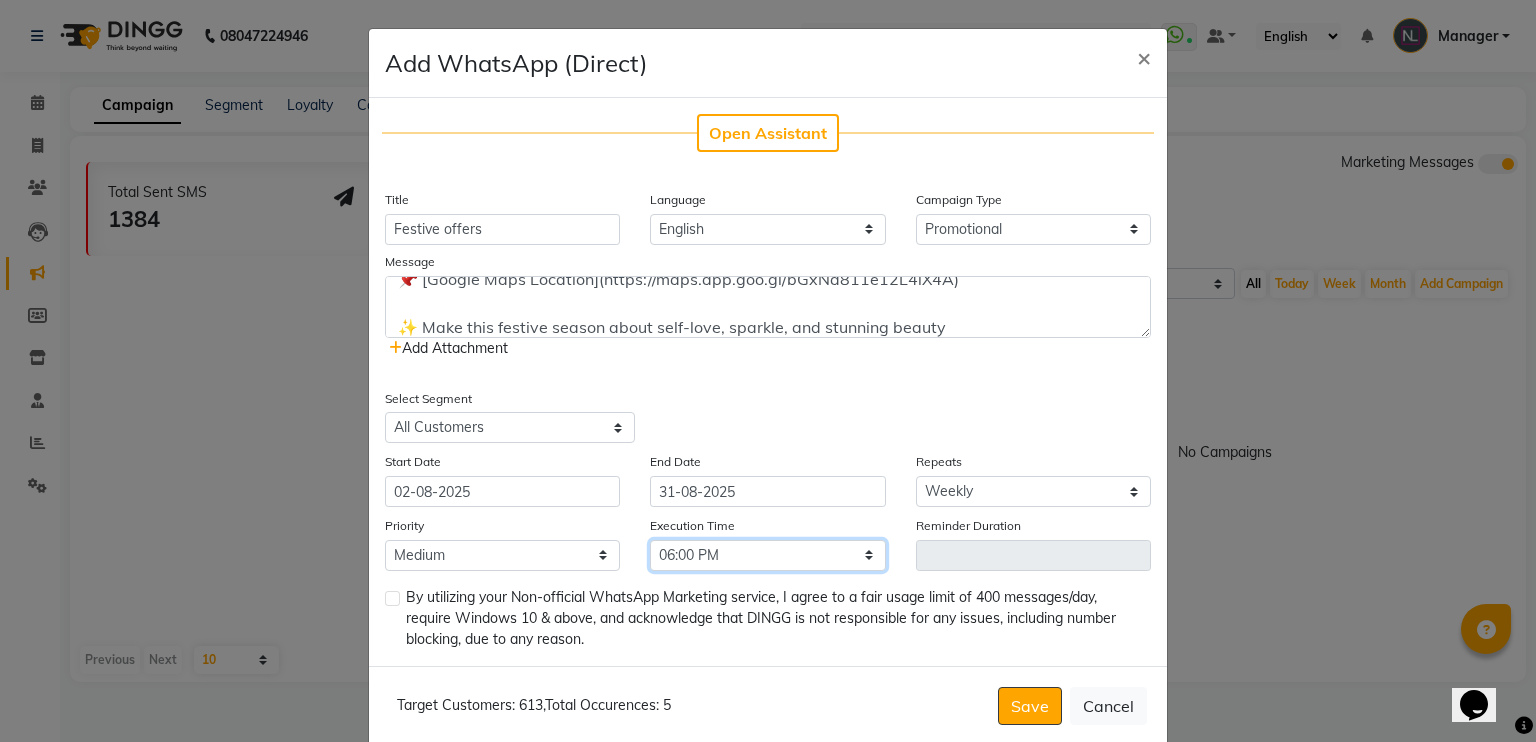 click on "Select 09:00 AM 09:15 AM 09:30 AM 09:45 AM 10:00 AM 10:15 AM 10:30 AM 10:45 AM 11:00 AM 11:15 AM 11:30 AM 11:45 AM 12:00 PM 12:15 PM 12:30 PM 12:45 PM 01:00 PM 01:15 PM 01:30 PM 01:45 PM 02:00 PM 02:15 PM 02:30 PM 02:45 PM 03:00 PM 03:15 PM 03:30 PM 03:45 PM 04:00 PM 04:15 PM 04:30 PM 04:45 PM 05:00 PM 05:15 PM 05:30 PM 05:45 PM 06:00 PM 06:15 PM 06:30 PM 06:45 PM 07:00 PM 07:15 PM 07:30 PM 07:45 PM 08:00 PM 08:15 PM 08:30 PM 08:45 PM 09:00 PM 09:15 PM 09:30 PM 09:45 PM" at bounding box center (767, 555) 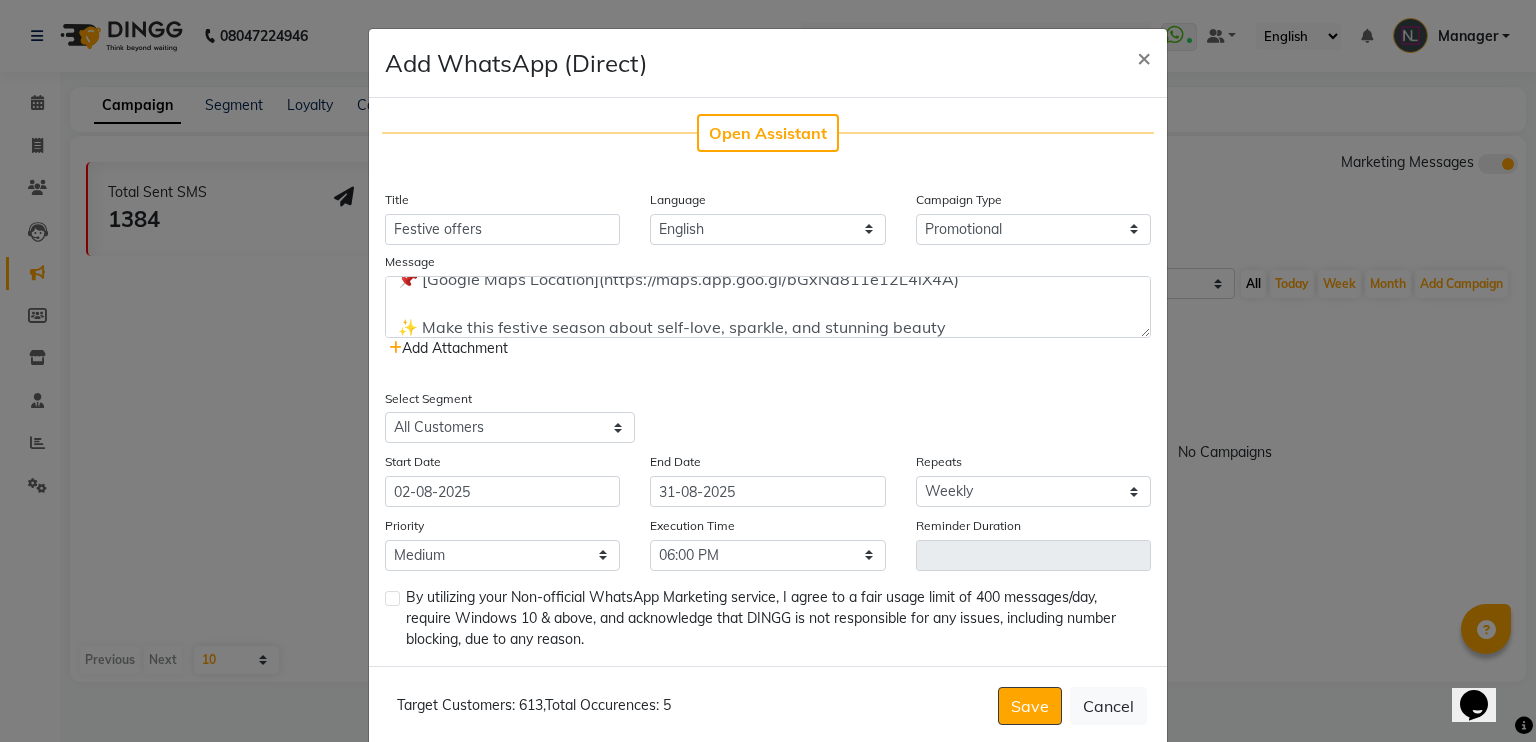 click 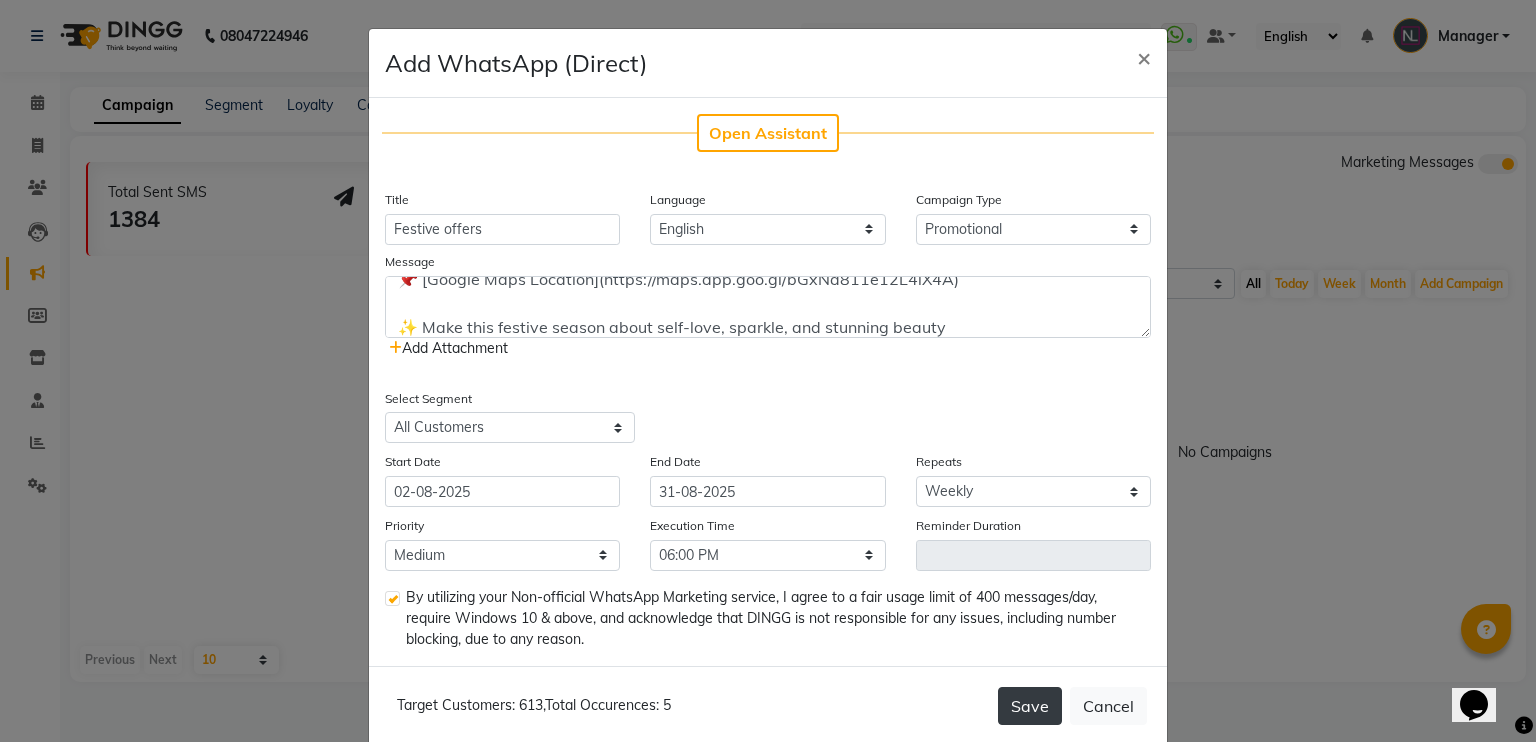 click on "Save" 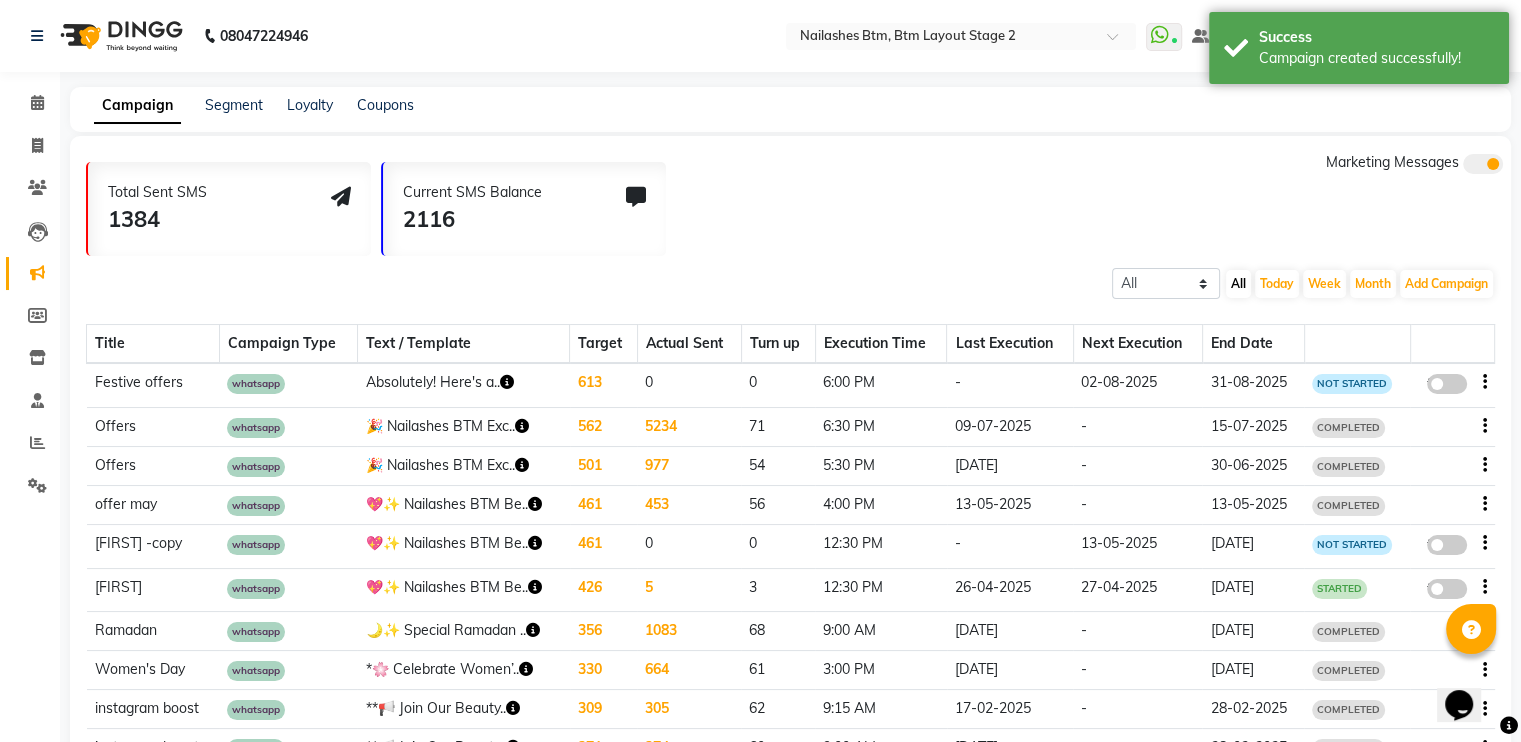 click 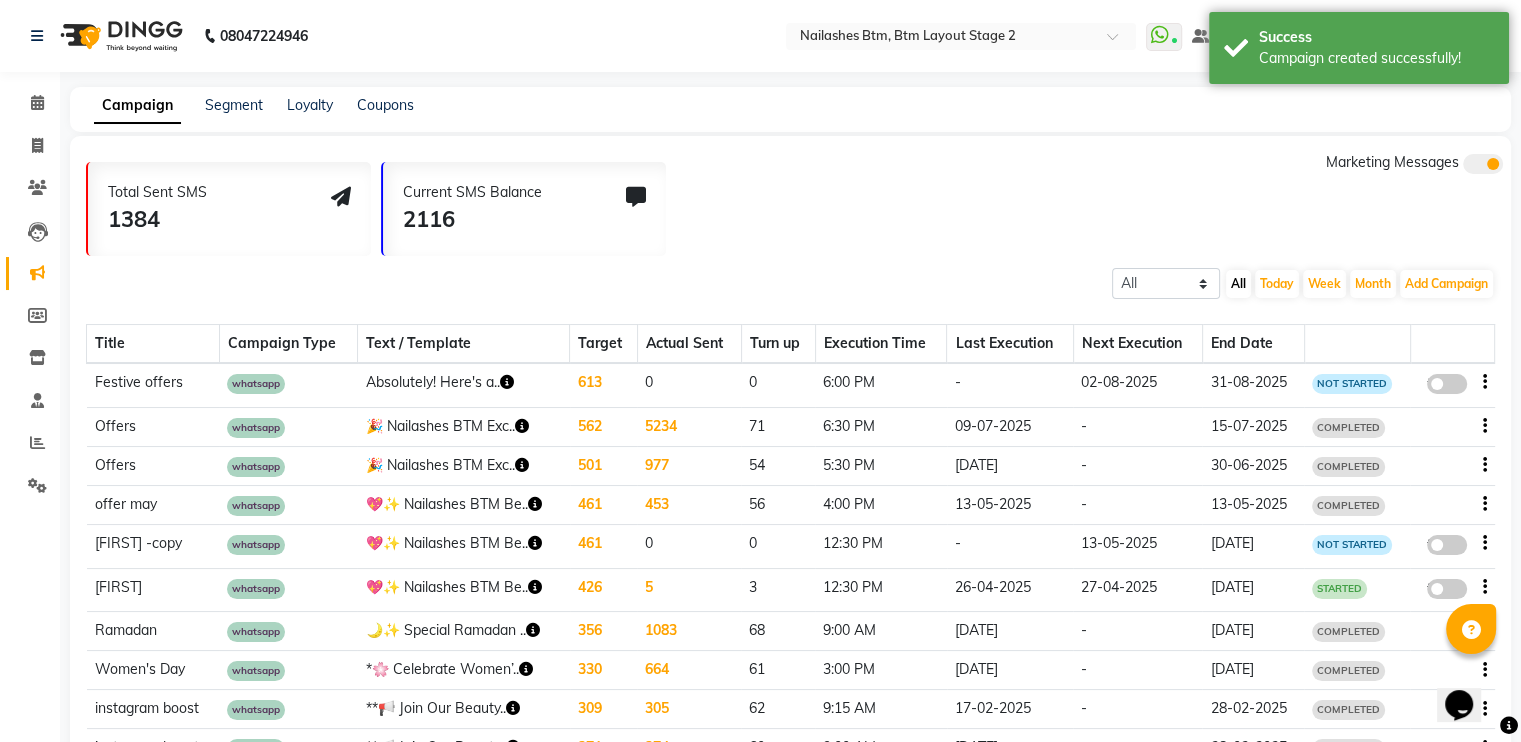 click on "false" 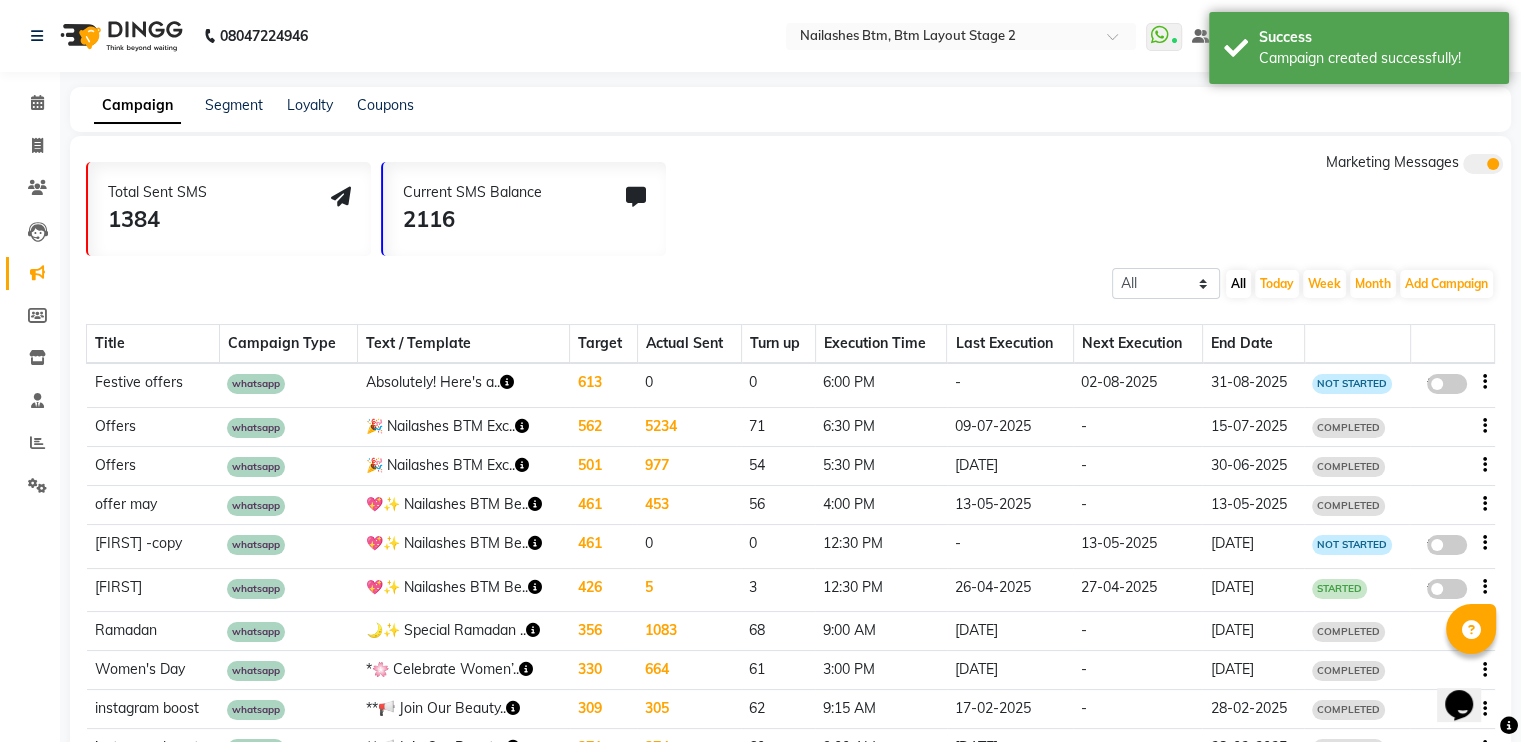 select on "3" 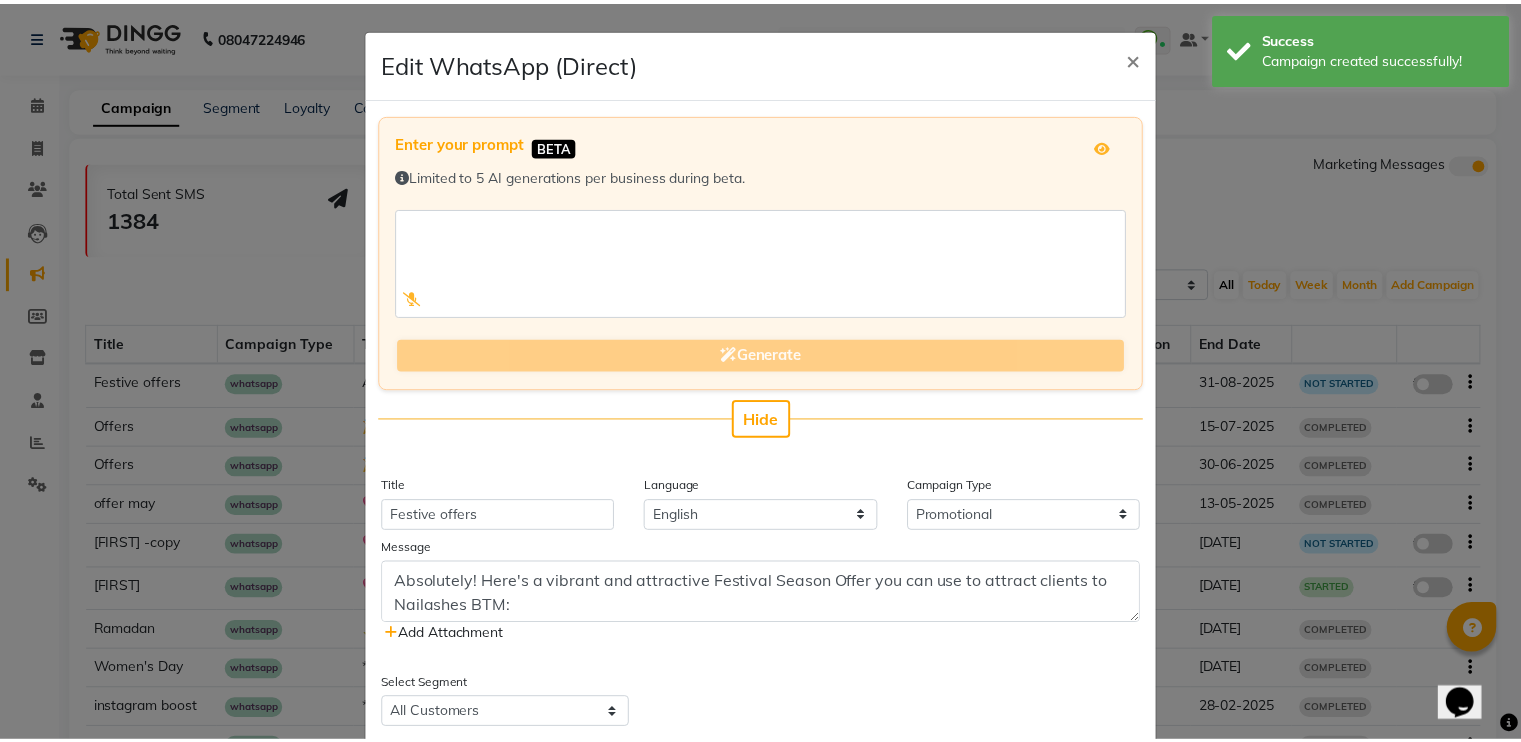scroll, scrollTop: 319, scrollLeft: 0, axis: vertical 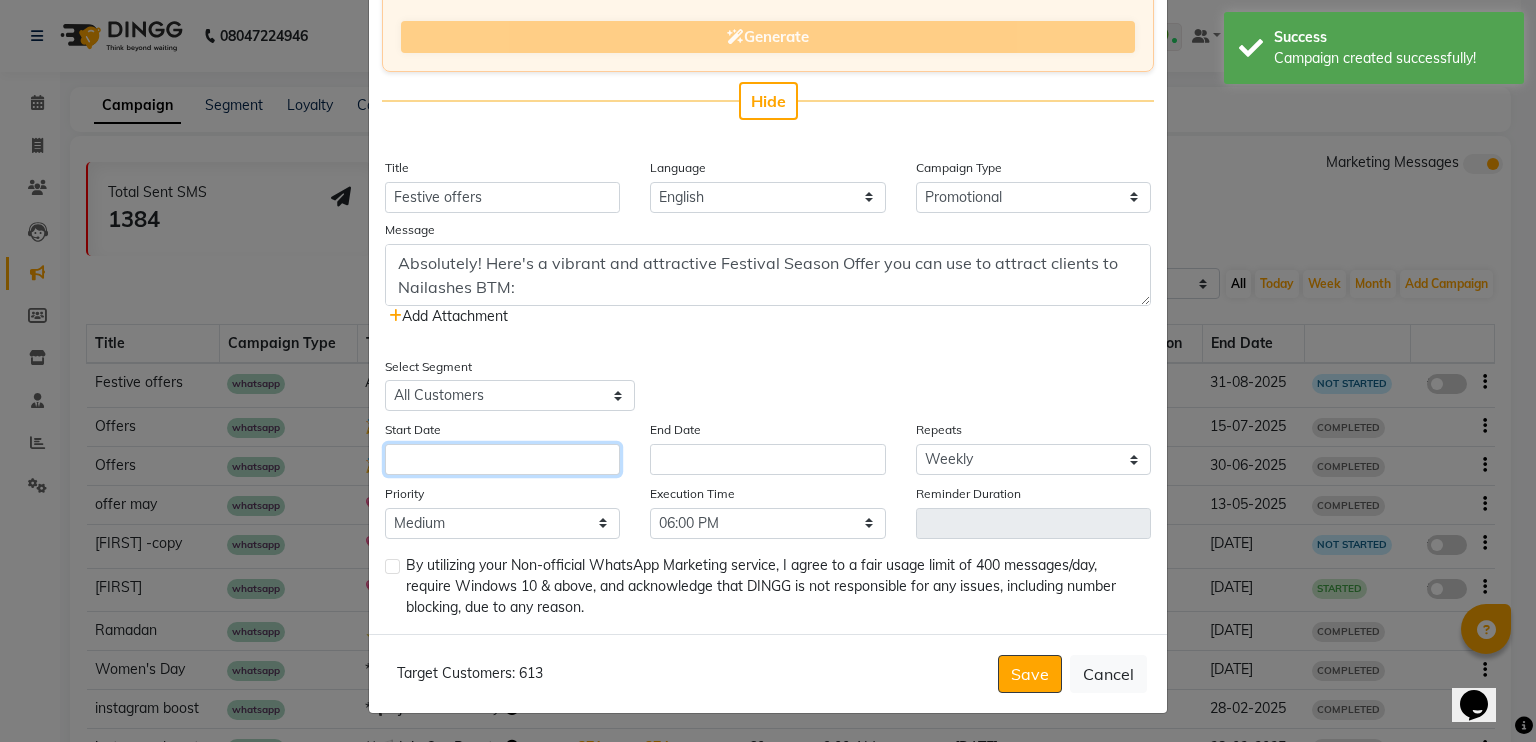 click 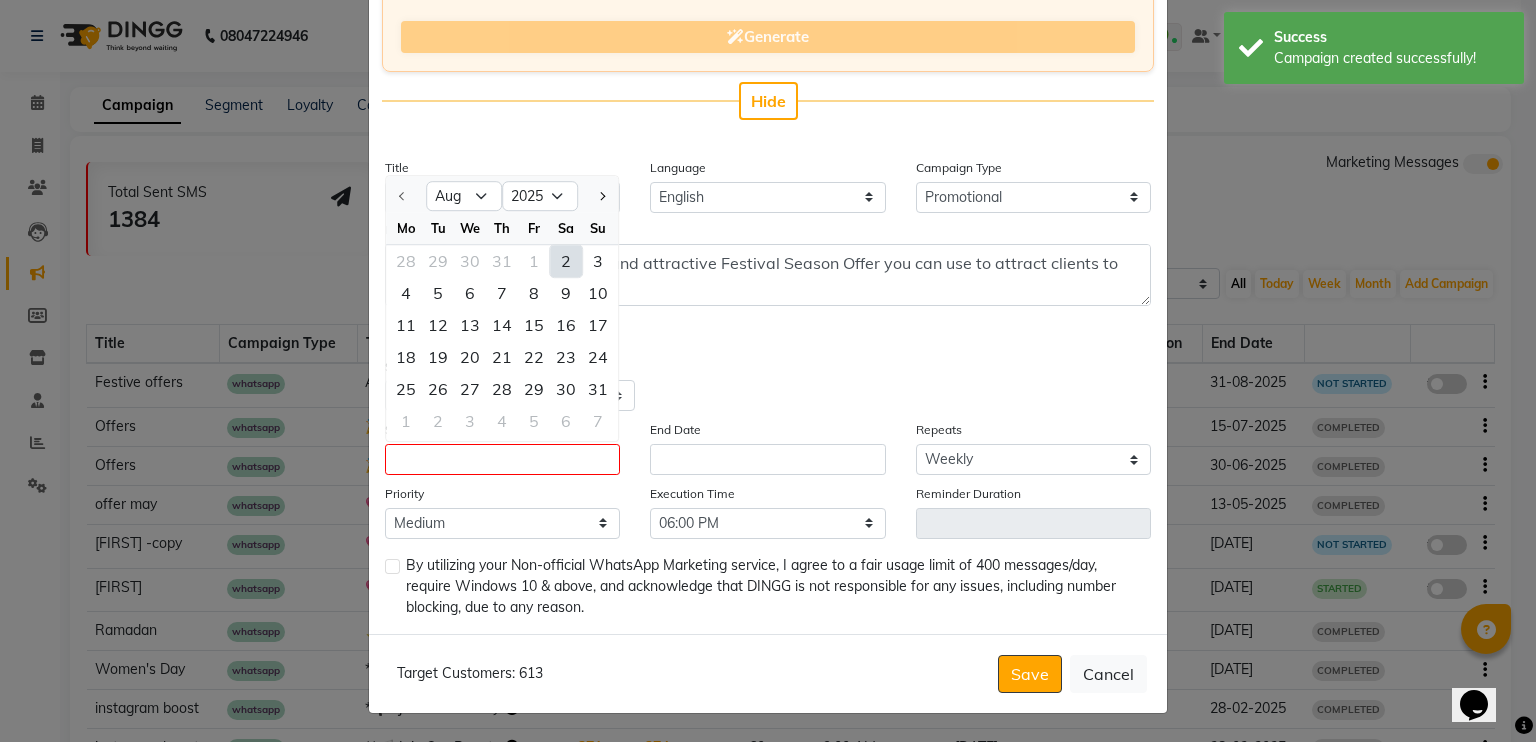 click on "2" 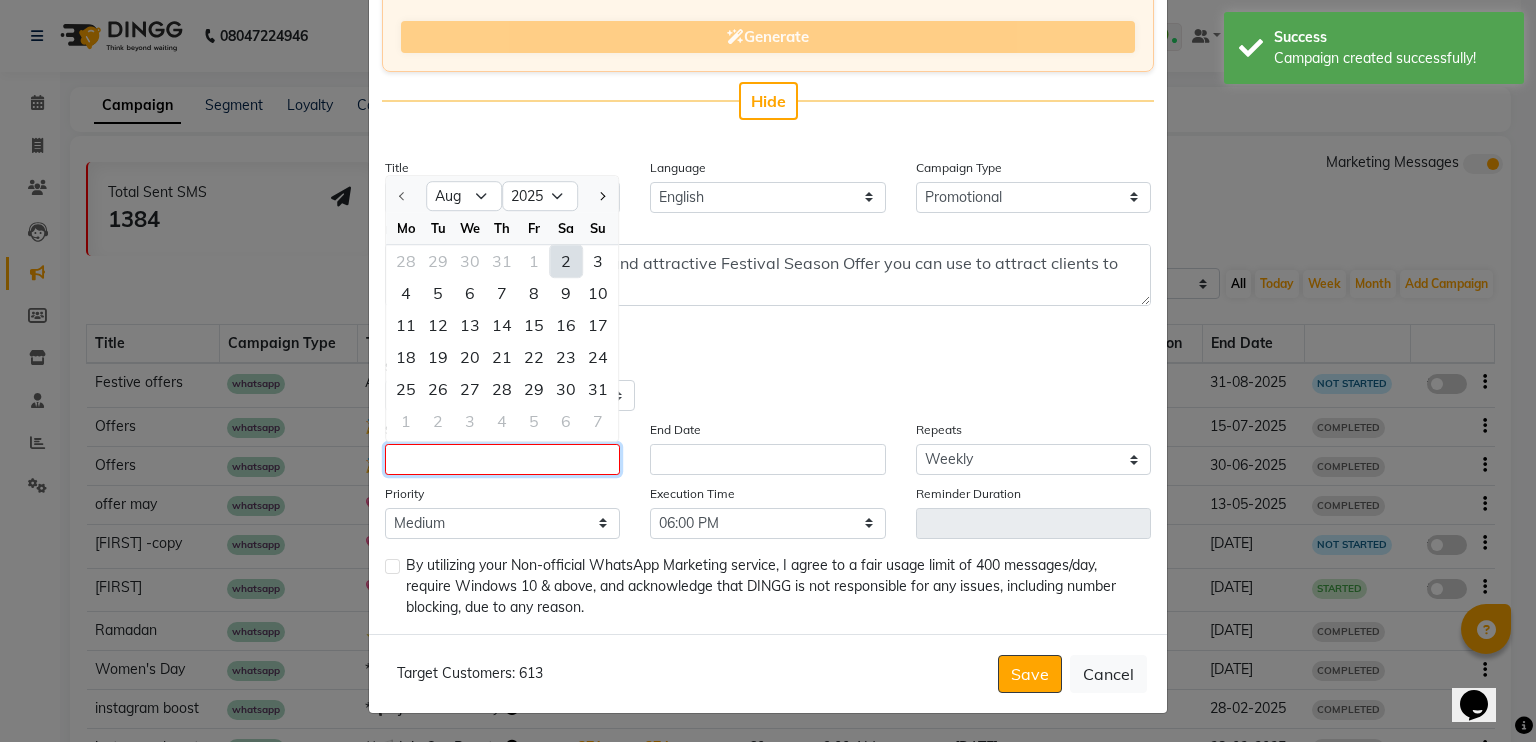type on "02-08-2025" 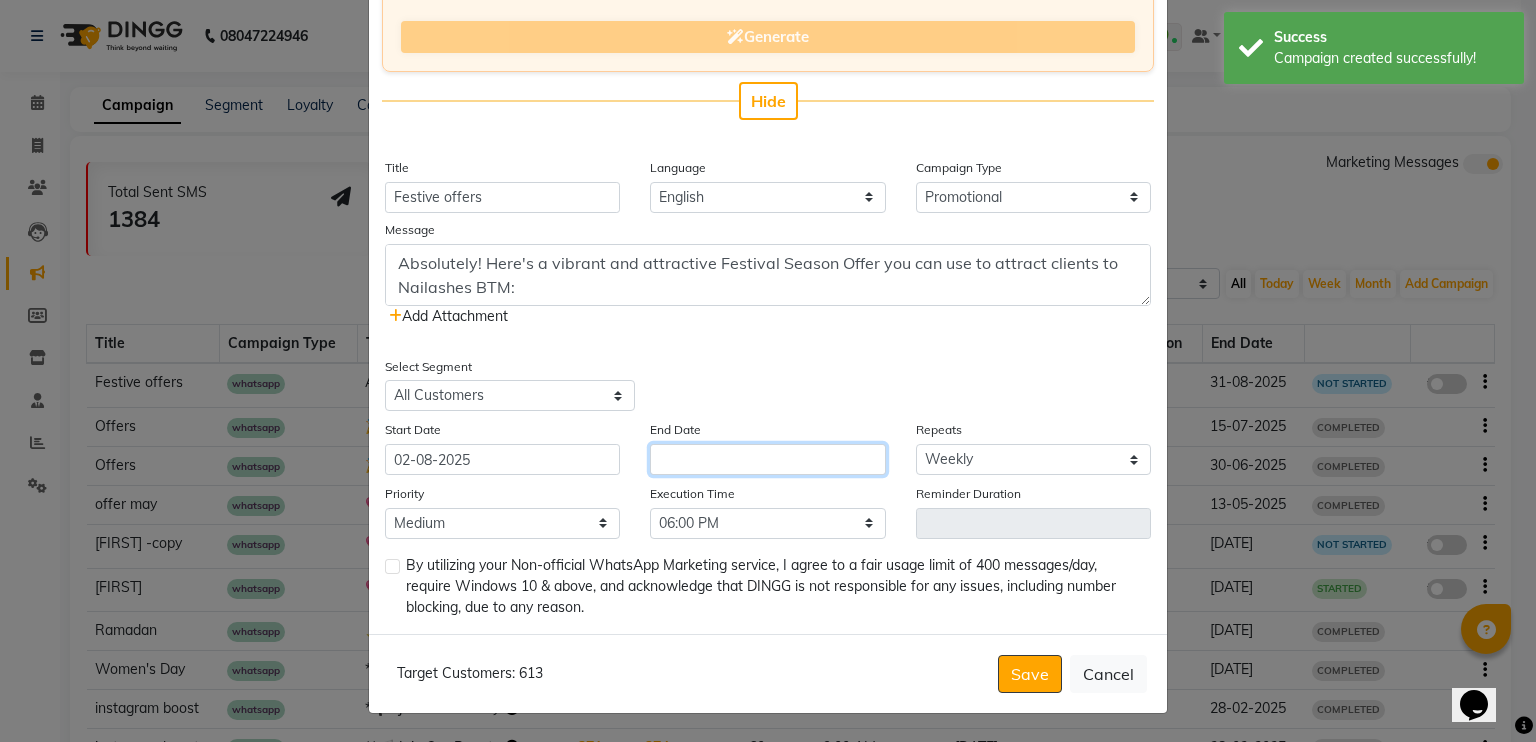 click 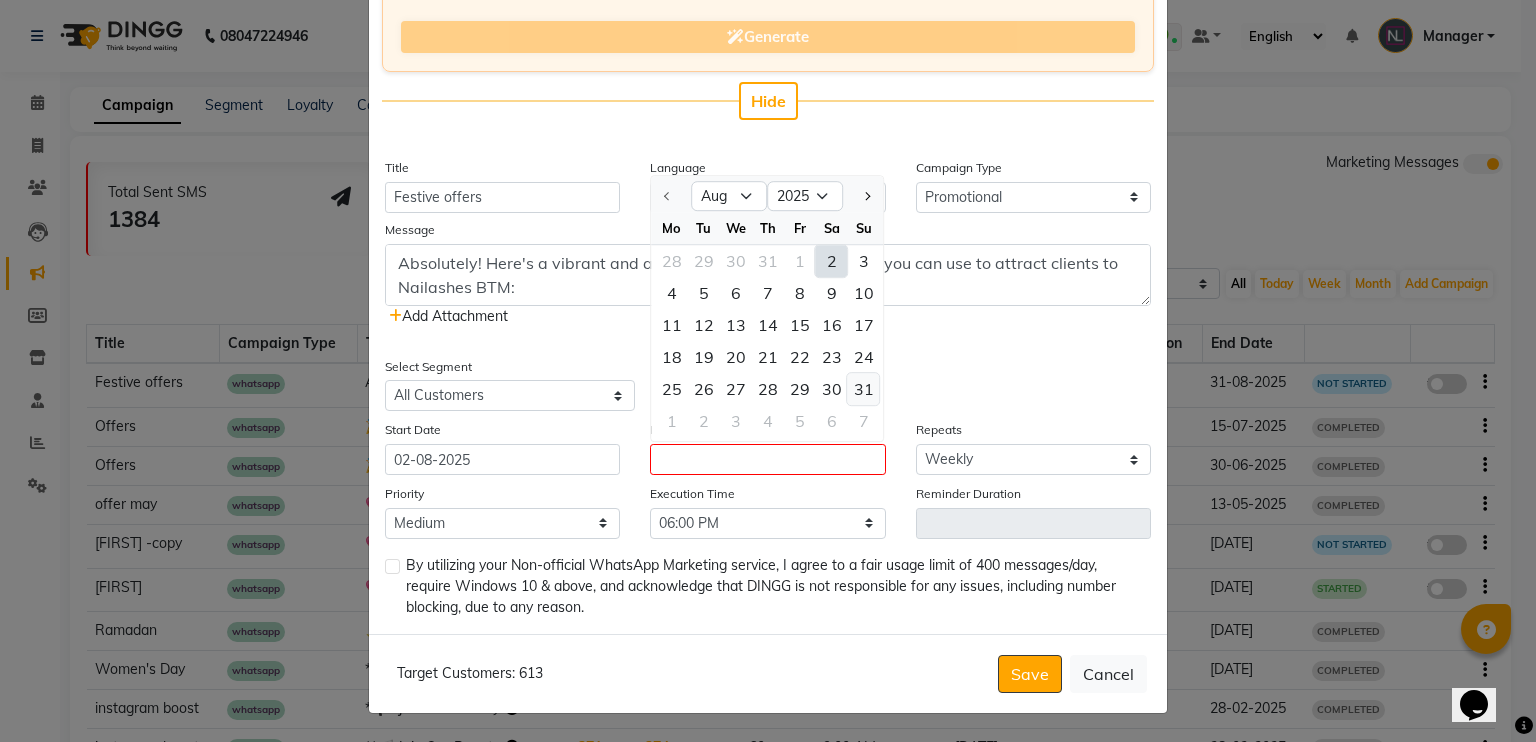 click on "31" 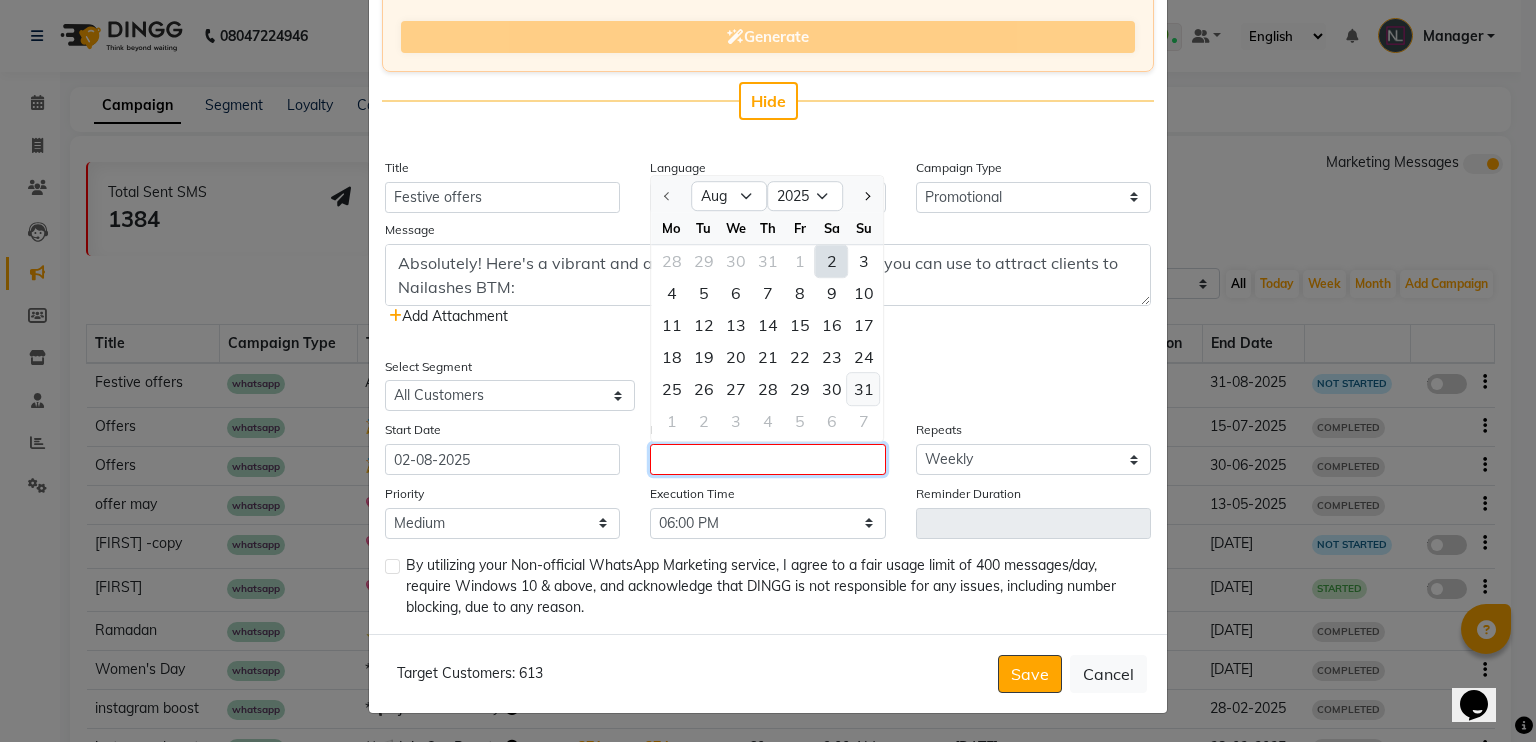 type on "31-08-2025" 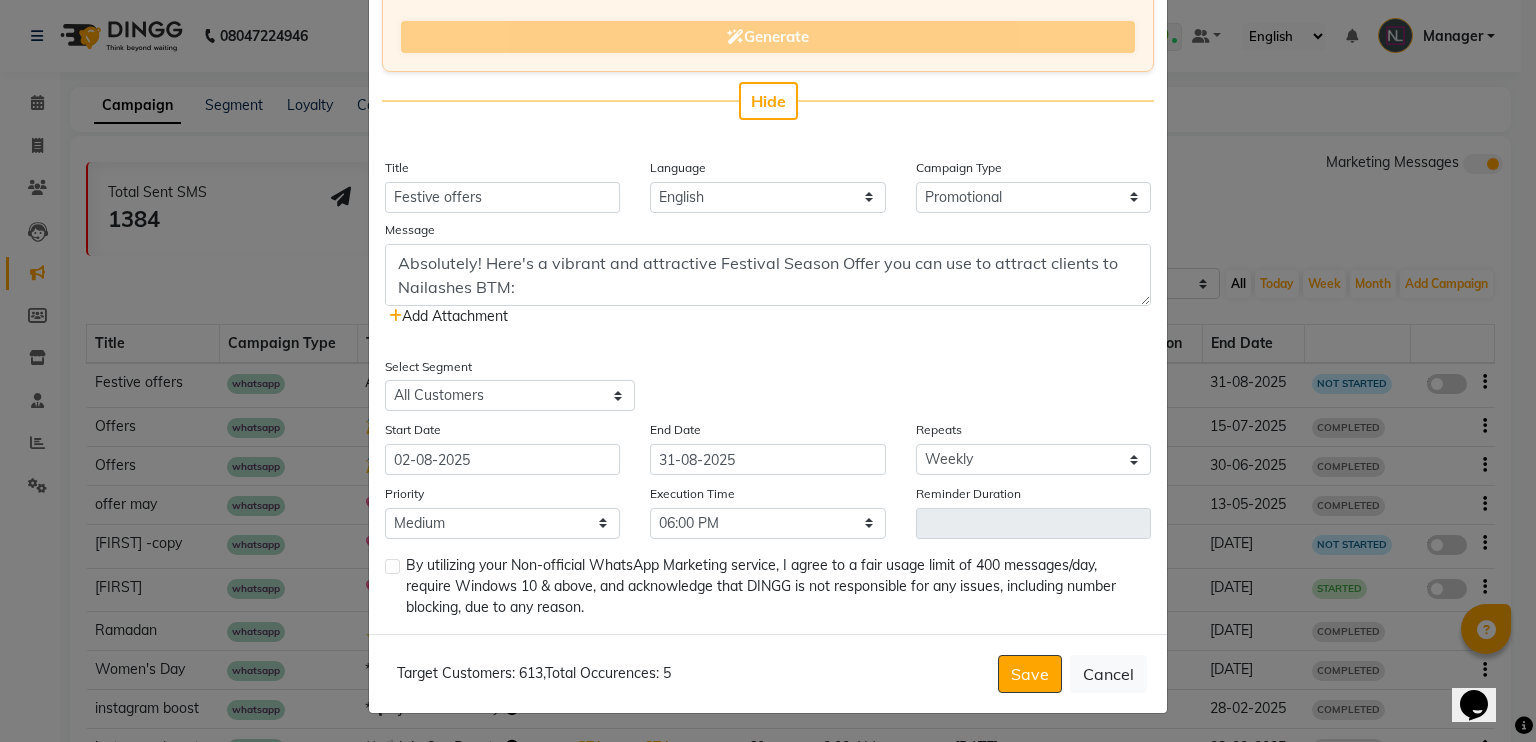 click 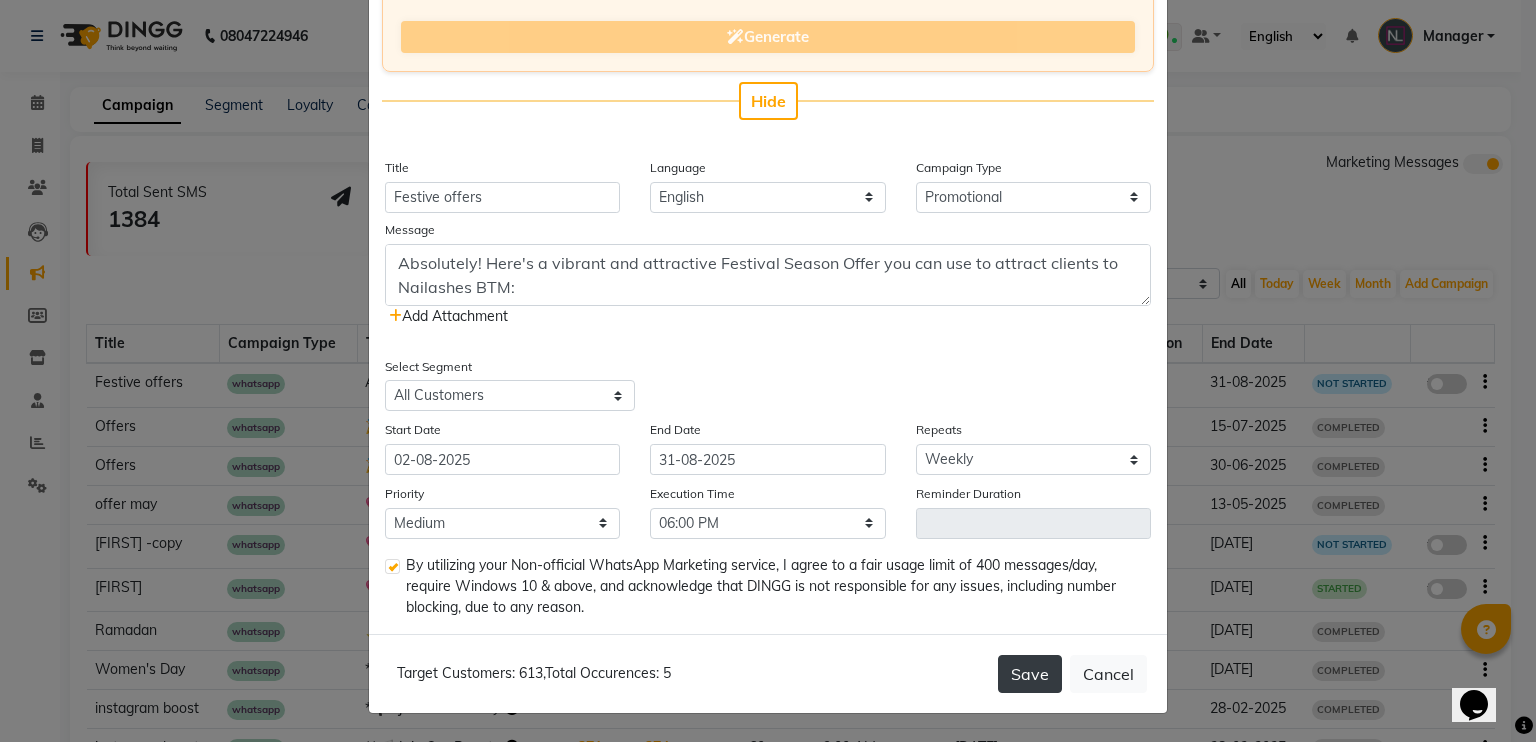 click on "Save" 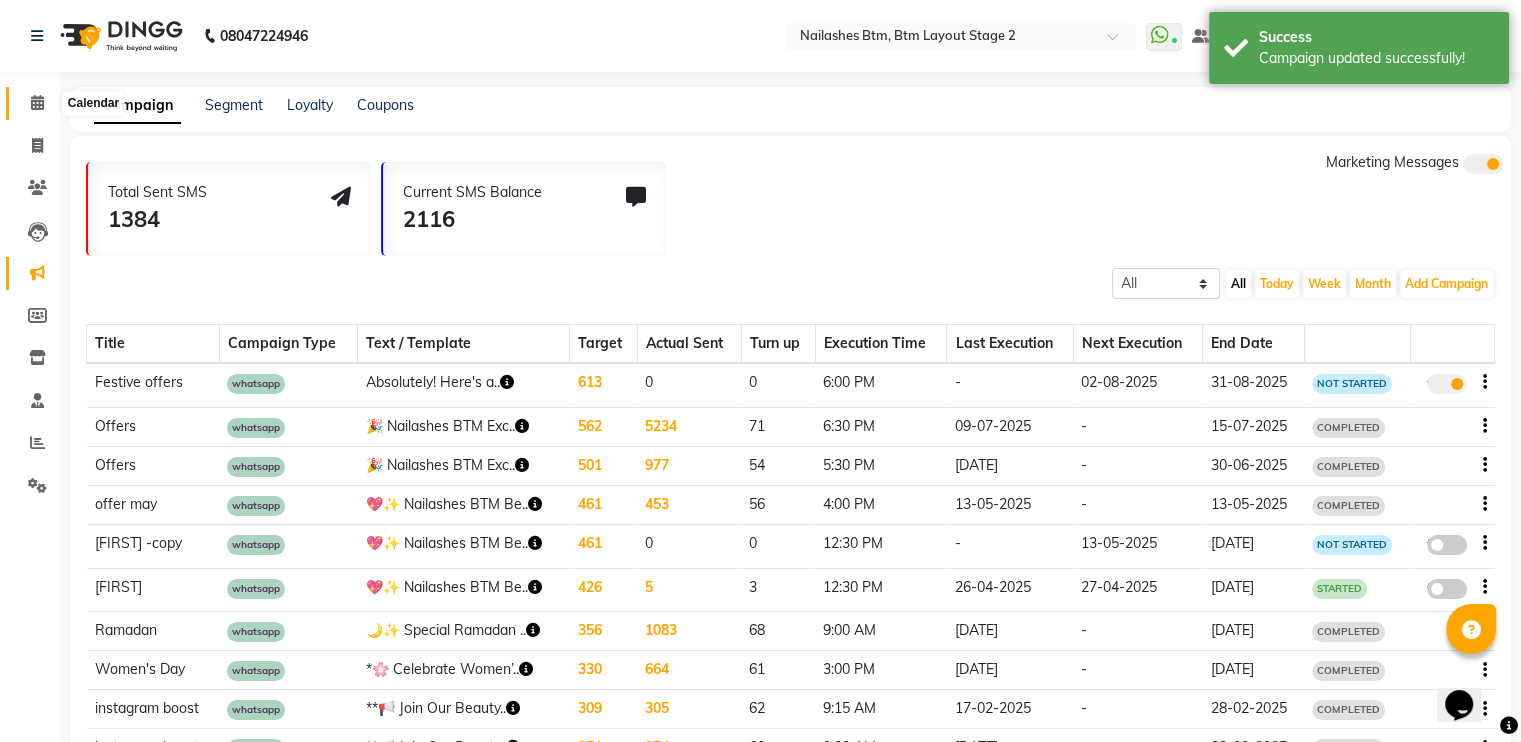 click 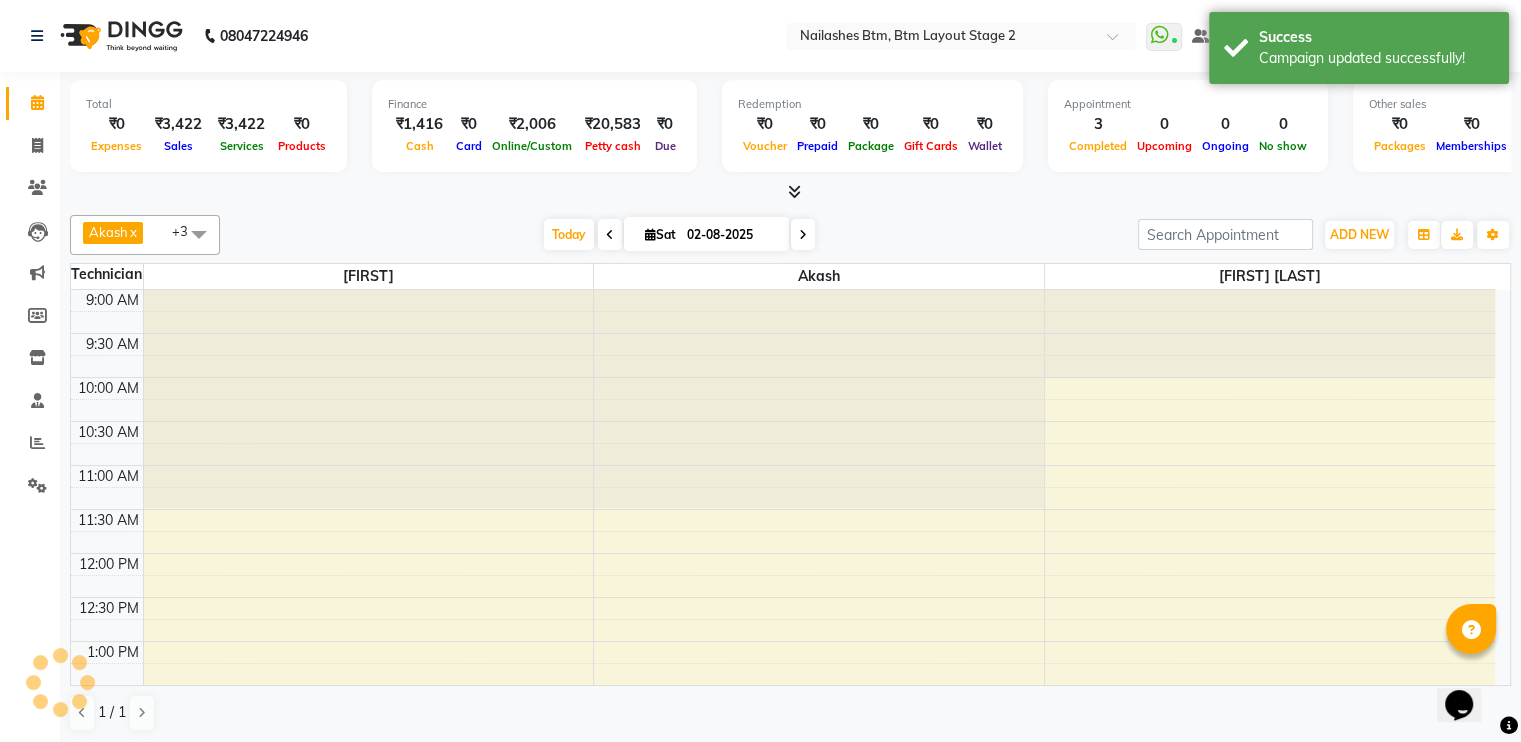 scroll, scrollTop: 0, scrollLeft: 0, axis: both 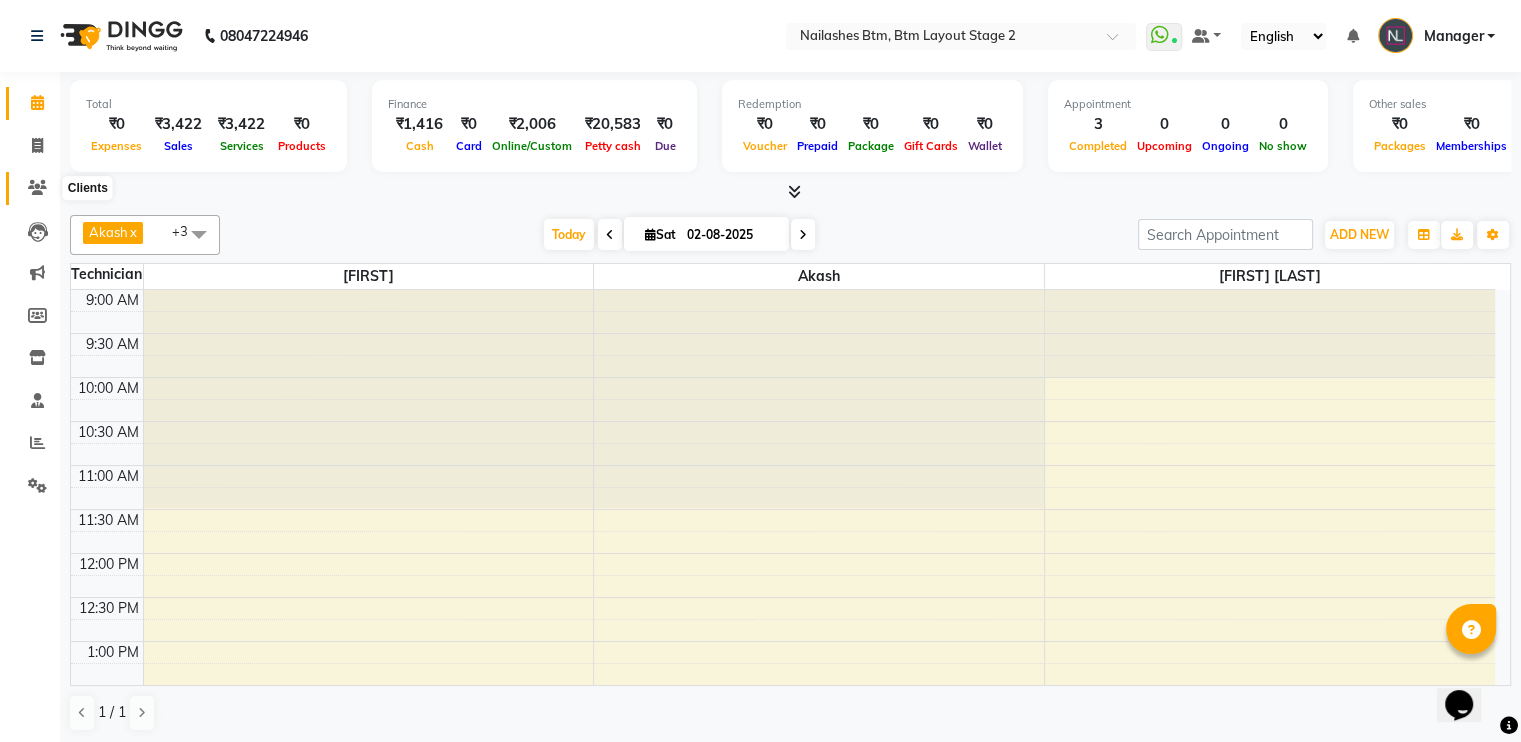 click 